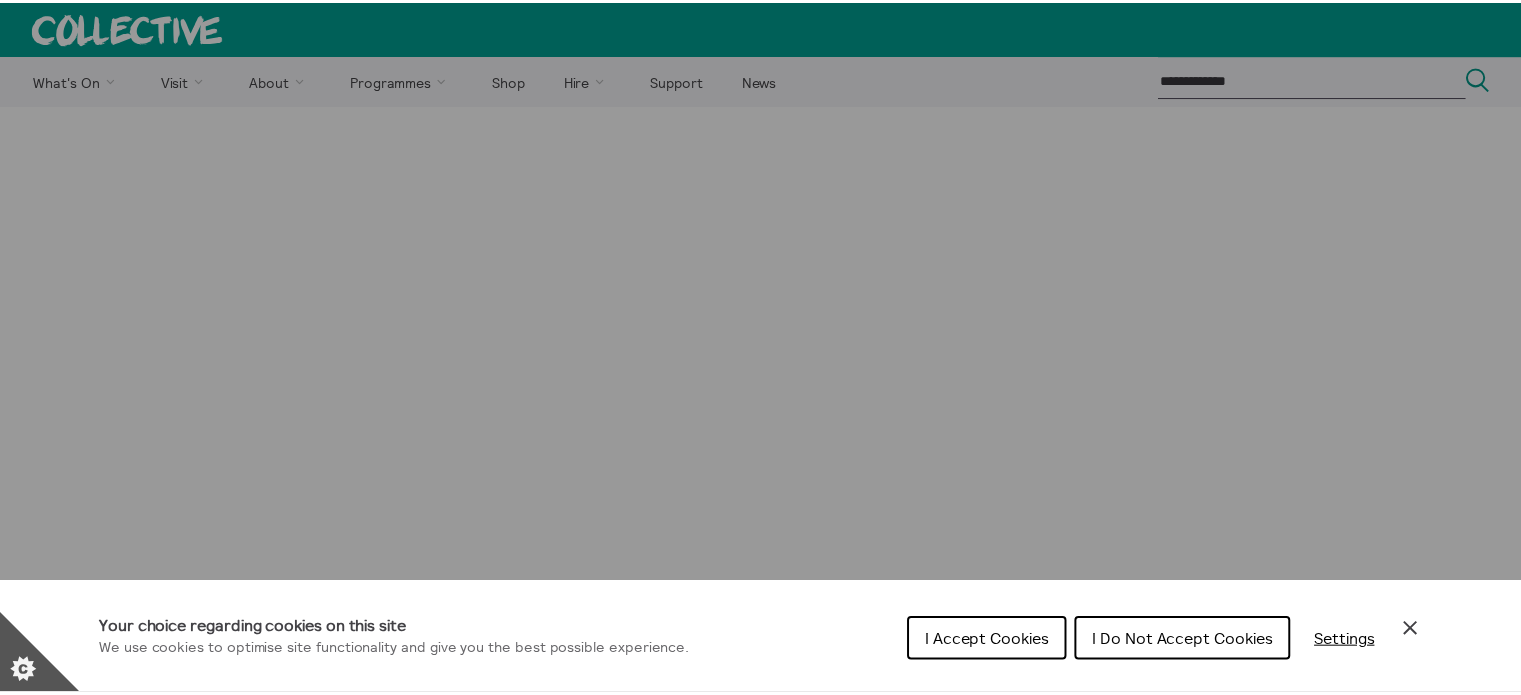 scroll, scrollTop: 0, scrollLeft: 0, axis: both 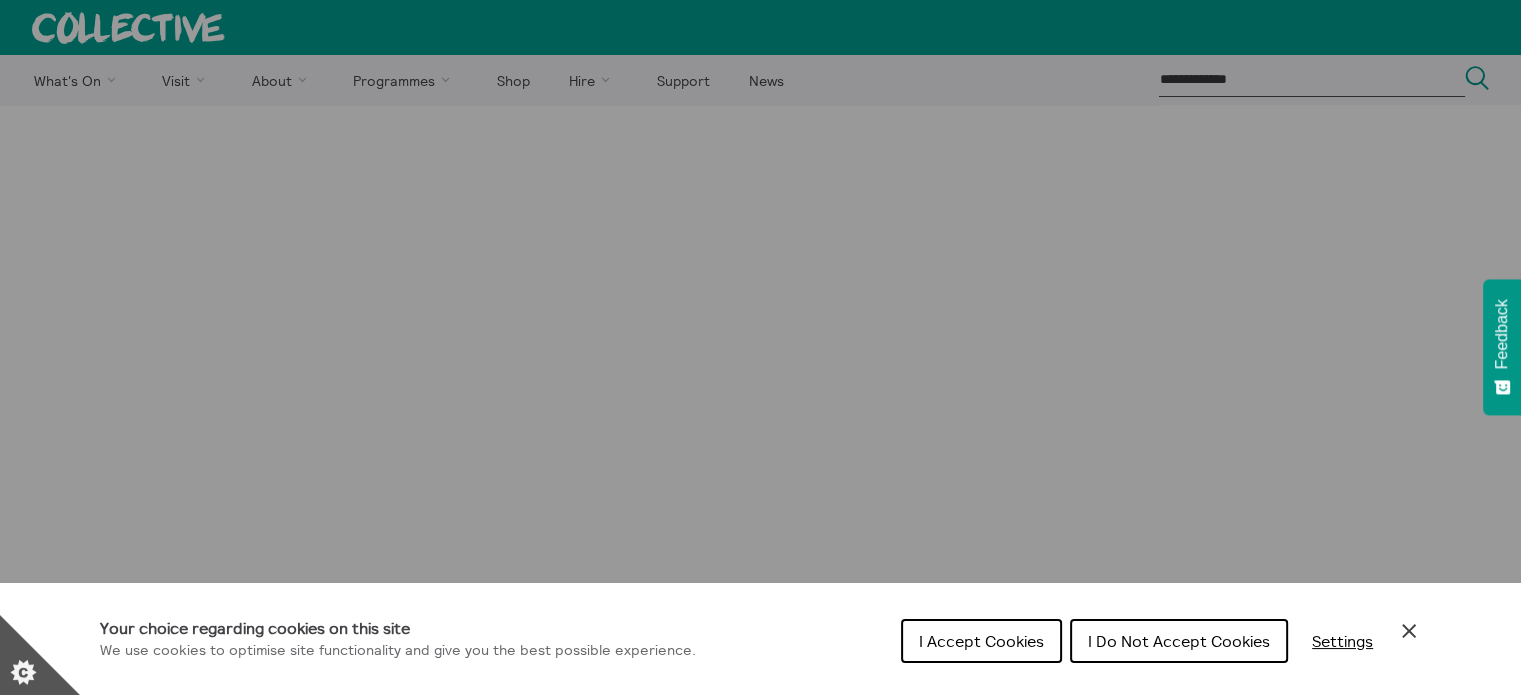 click on "I Accept Cookies" at bounding box center [981, 641] 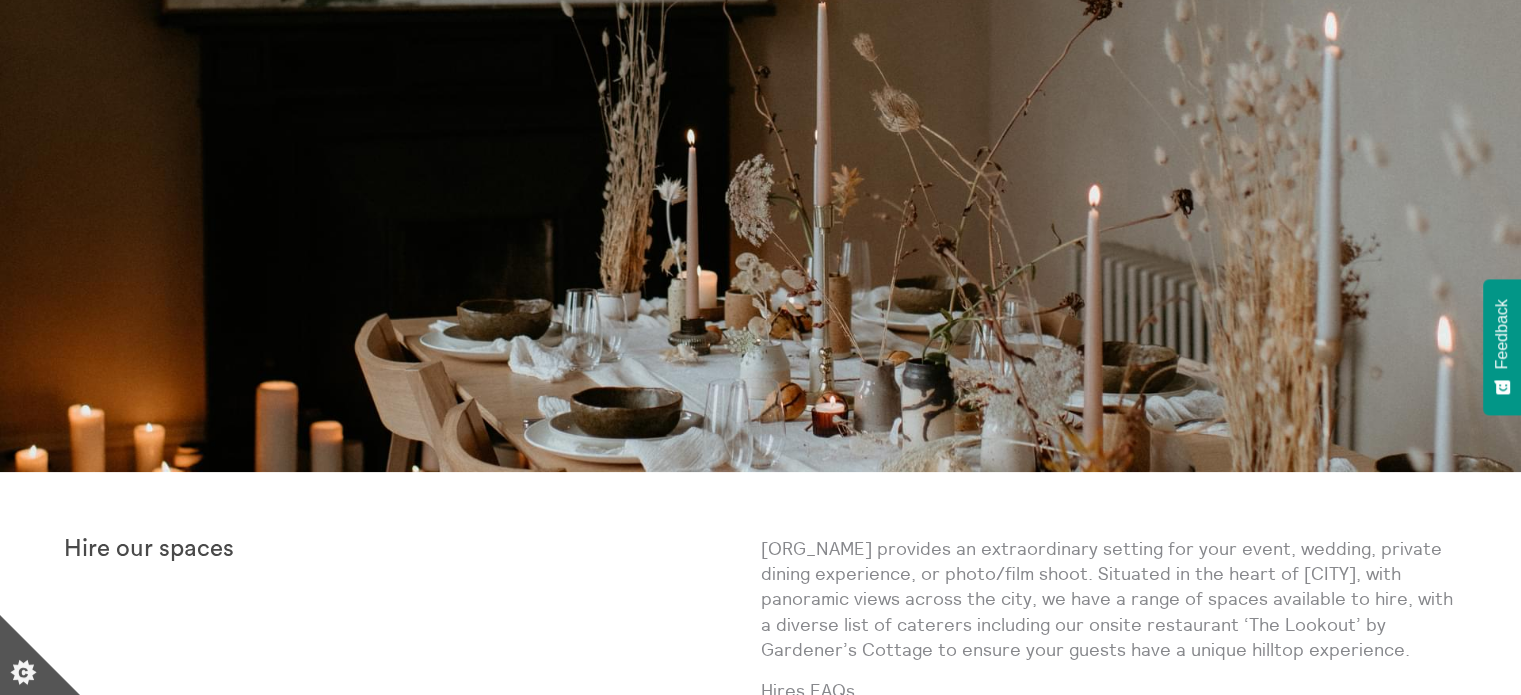 scroll, scrollTop: 300, scrollLeft: 0, axis: vertical 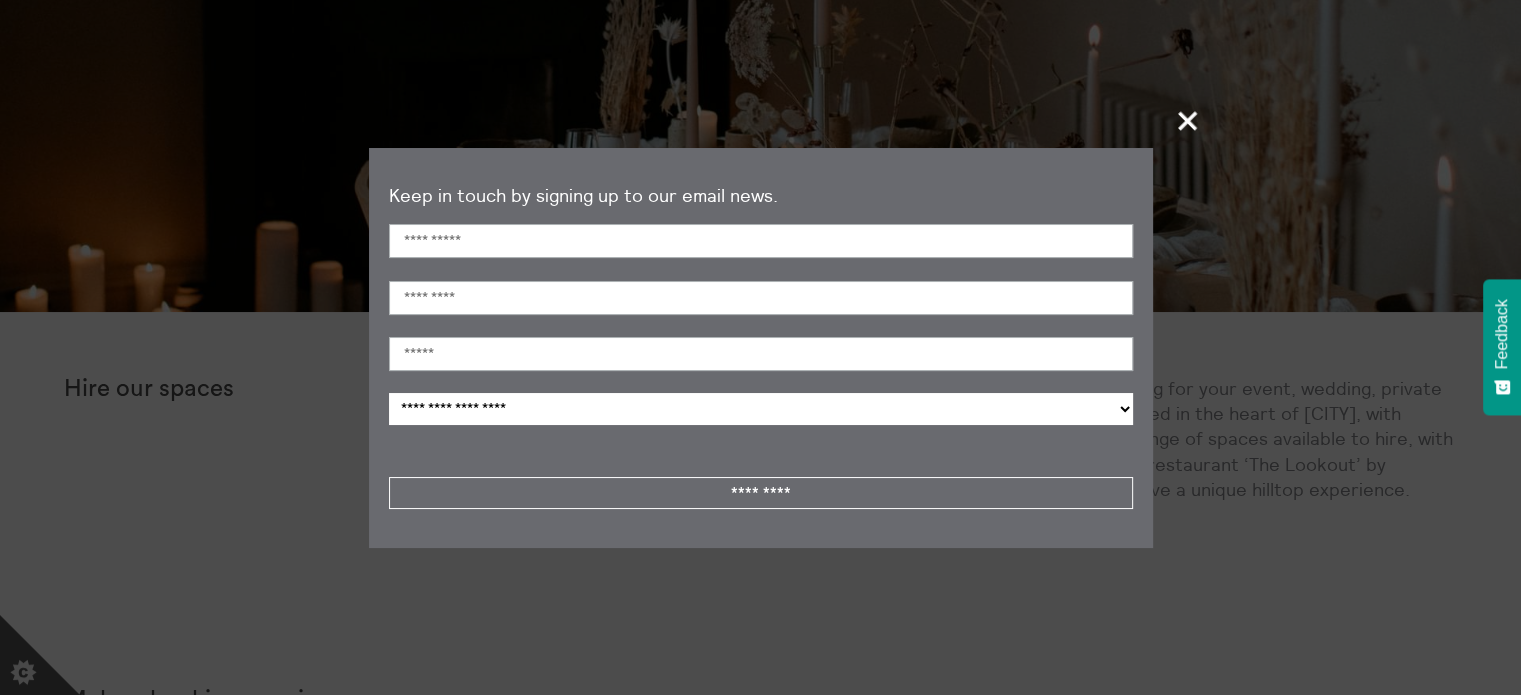 click on "+" at bounding box center [1188, 120] 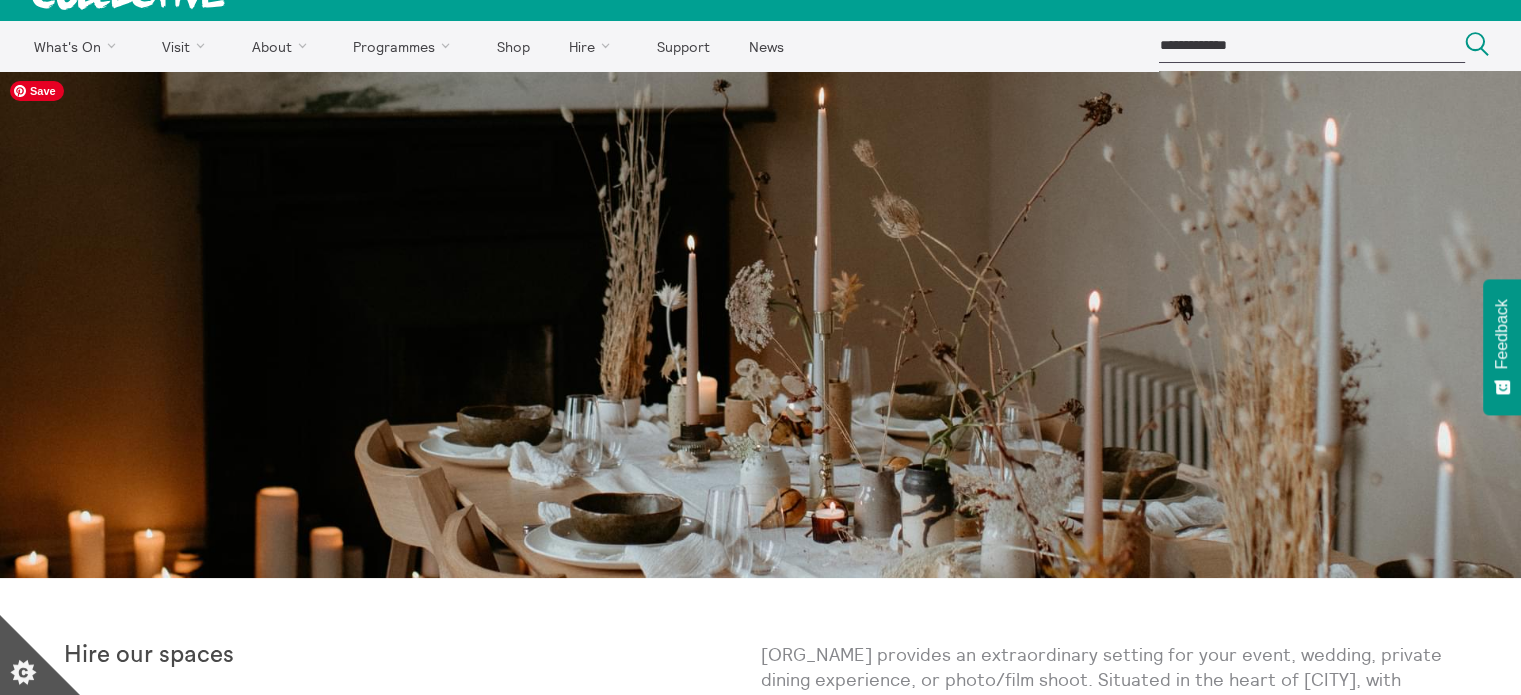 scroll, scrollTop: 0, scrollLeft: 0, axis: both 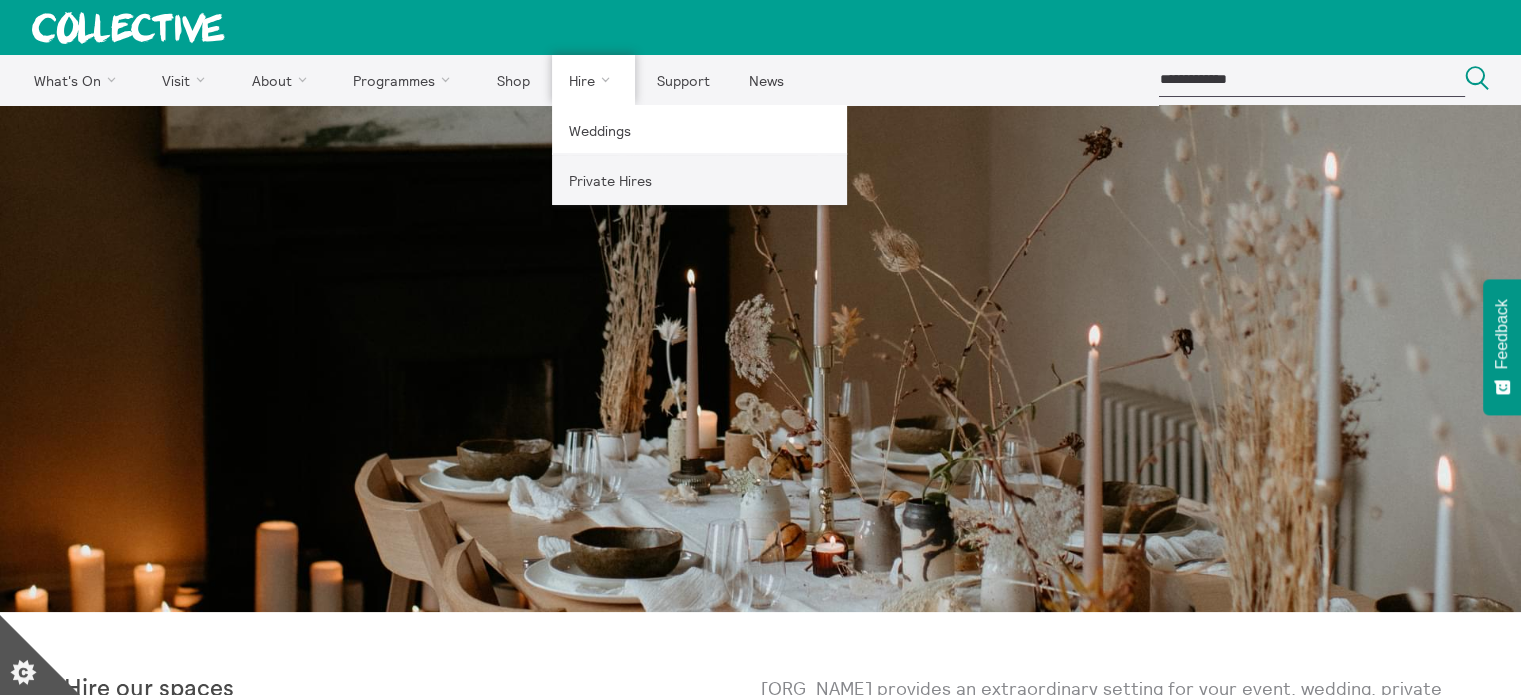 click on "Private Hires" at bounding box center [699, 180] 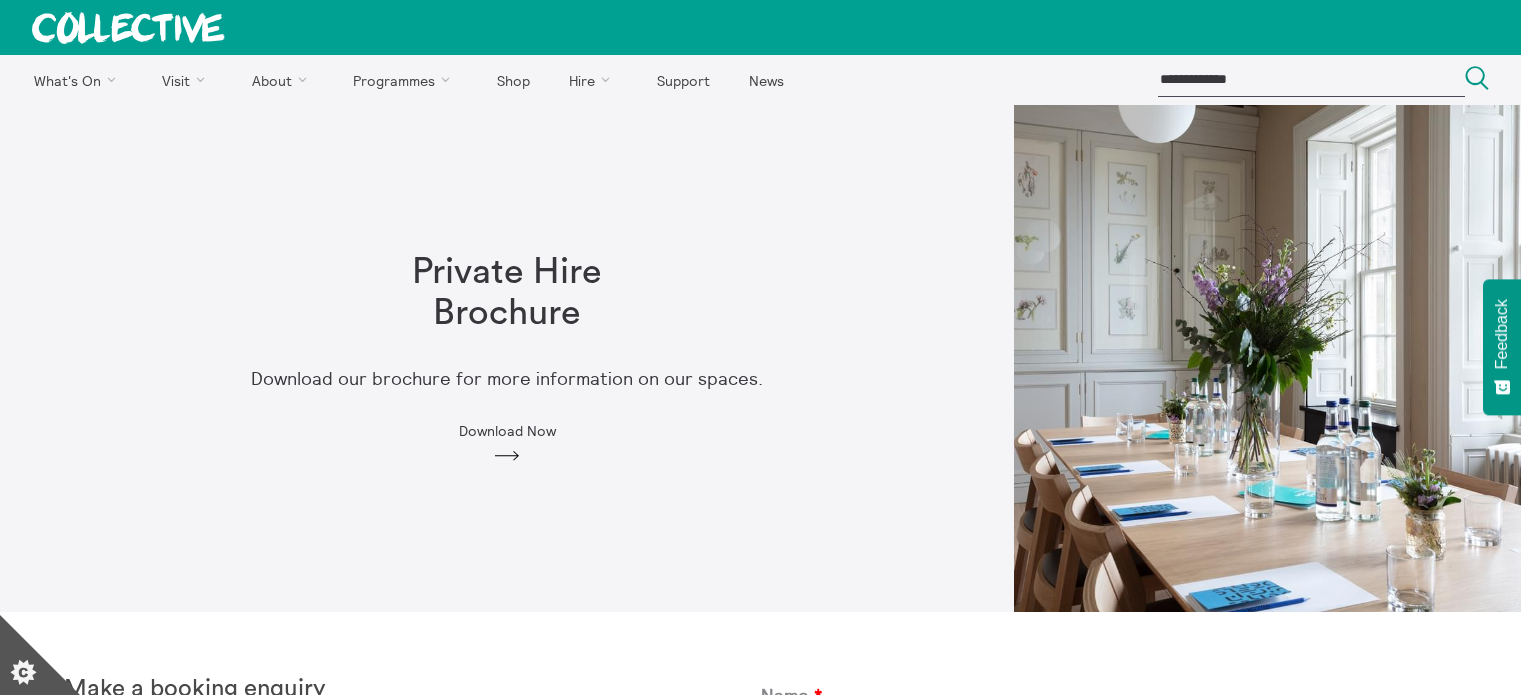 scroll, scrollTop: 0, scrollLeft: 0, axis: both 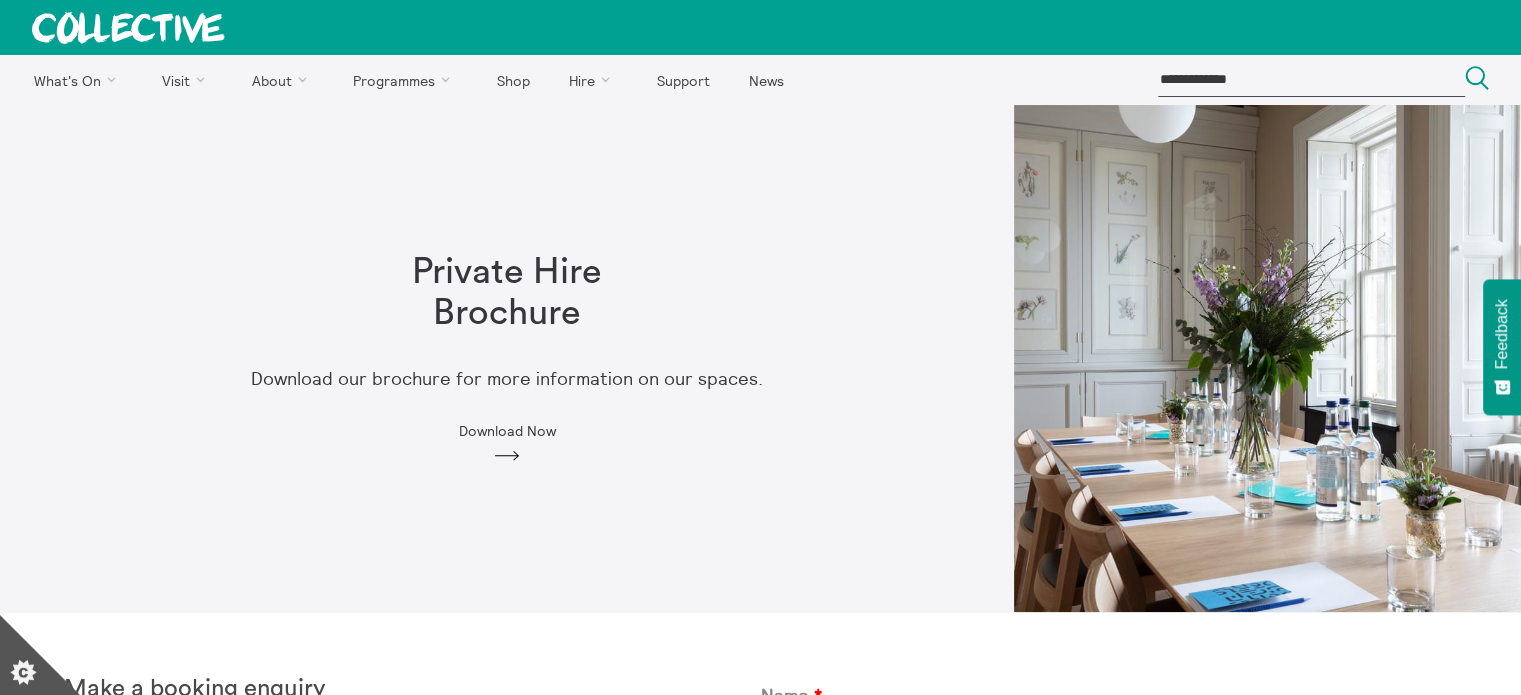 click on "Arrow" at bounding box center [507, 456] 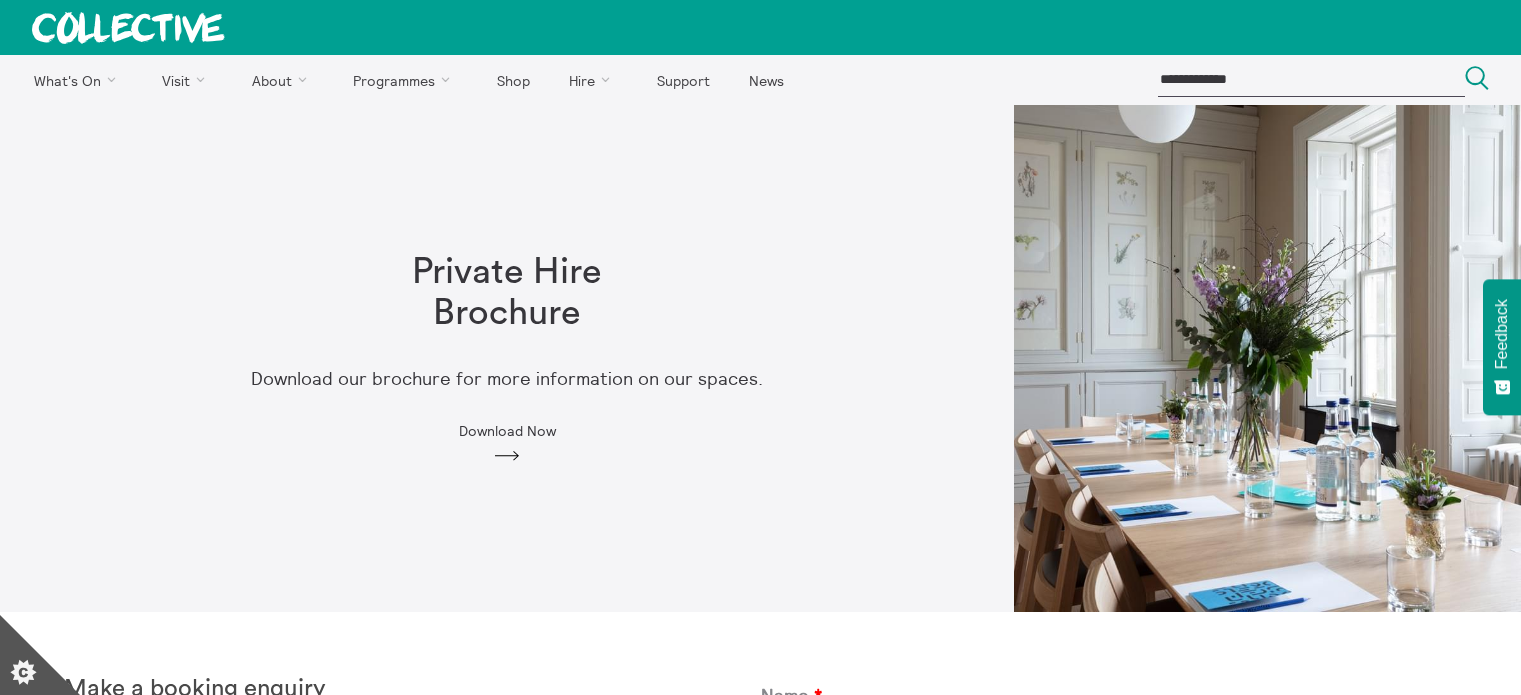 scroll, scrollTop: 0, scrollLeft: 0, axis: both 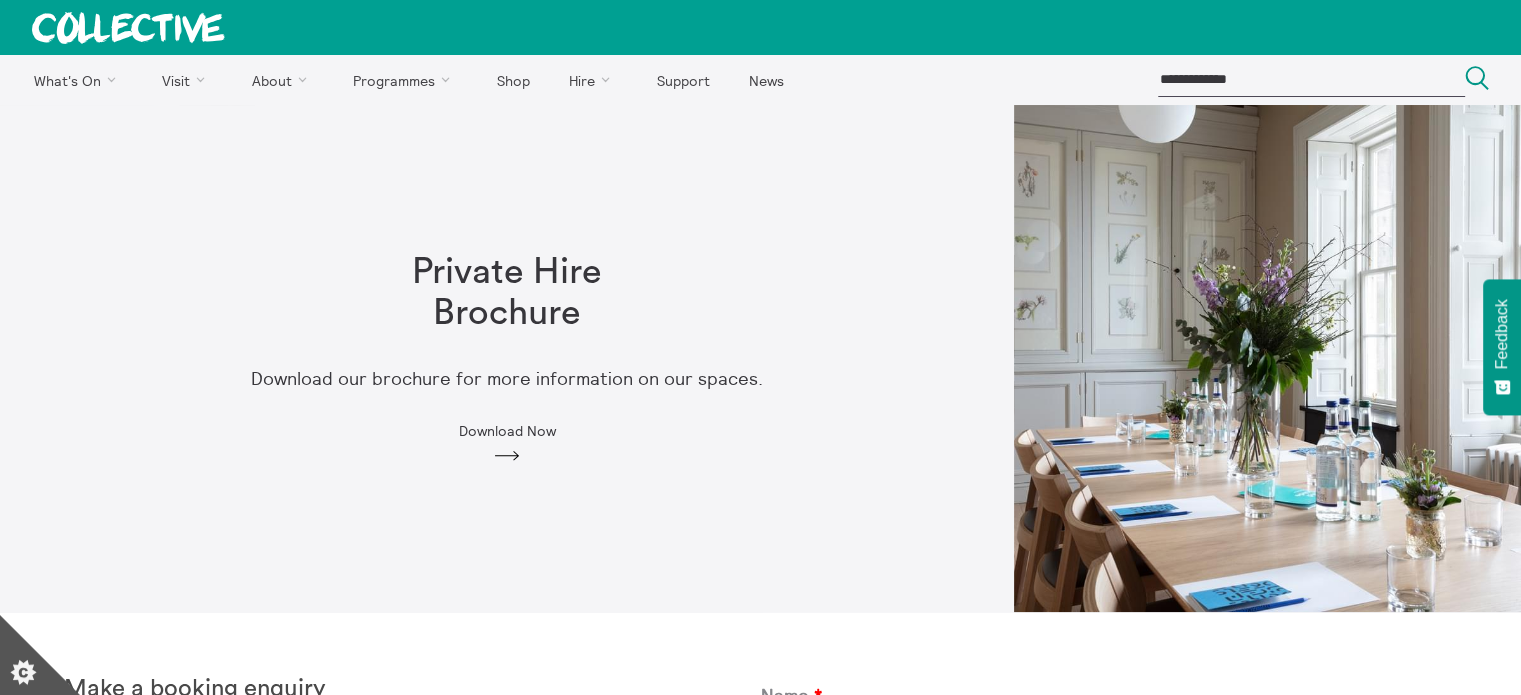 click on "Private Hire Brochure
Download our brochure for more information on our spaces.
Download Now
Arrow" at bounding box center (507, 358) 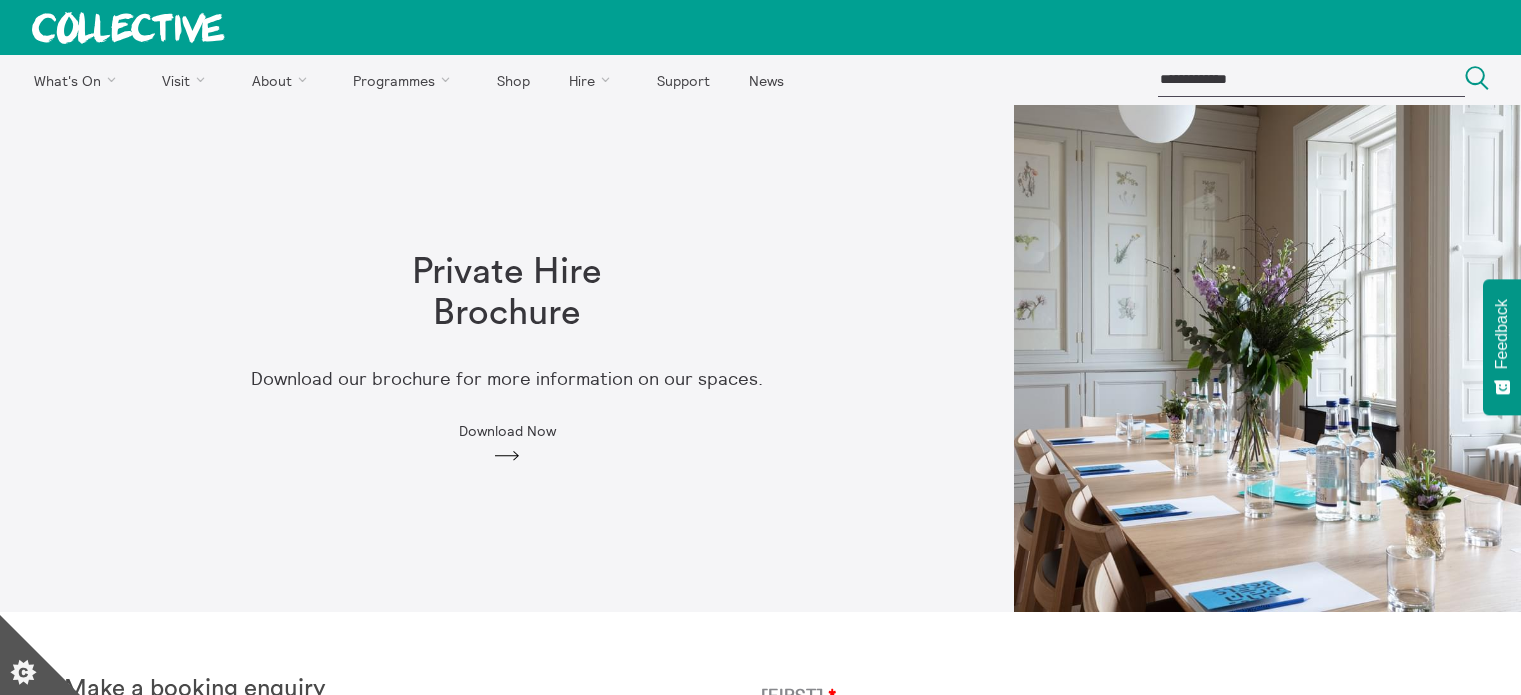 scroll, scrollTop: 300, scrollLeft: 0, axis: vertical 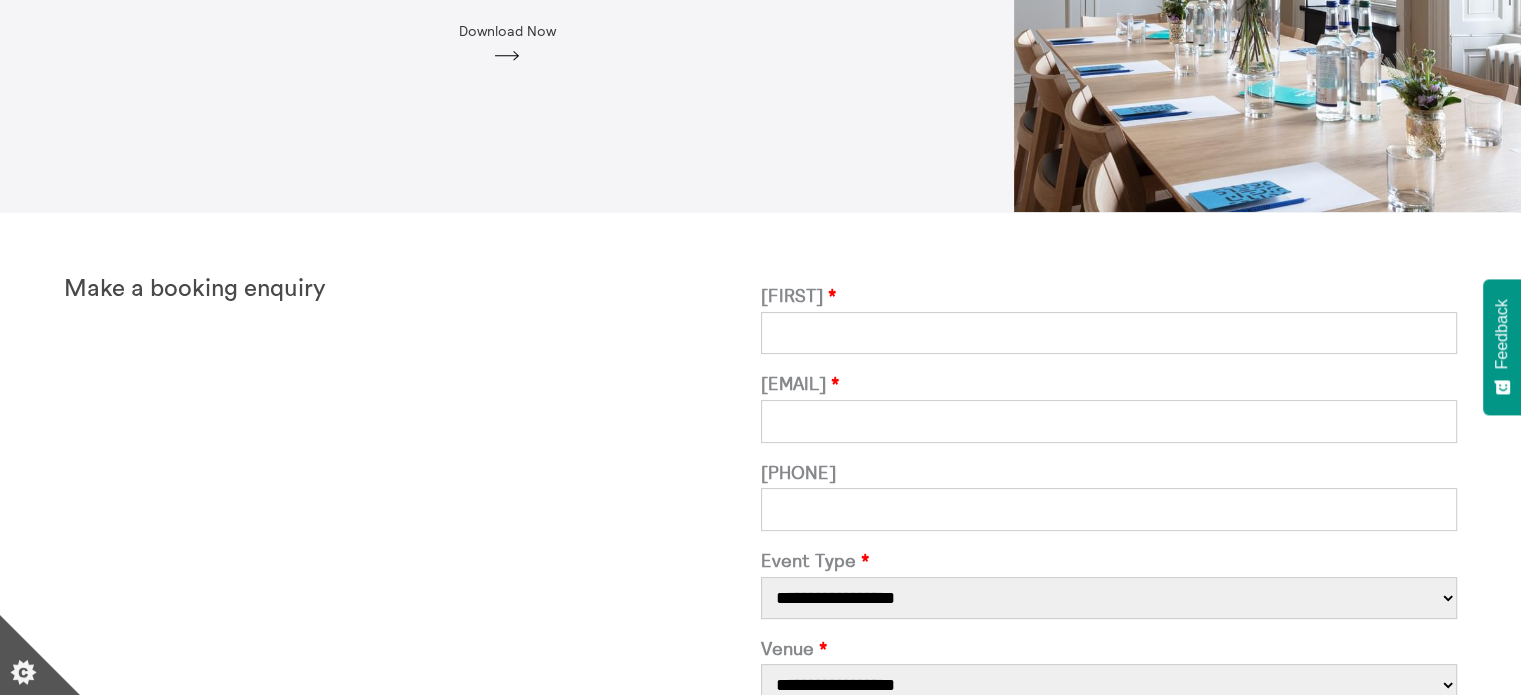 click on "[FIRST]" at bounding box center [1109, 333] 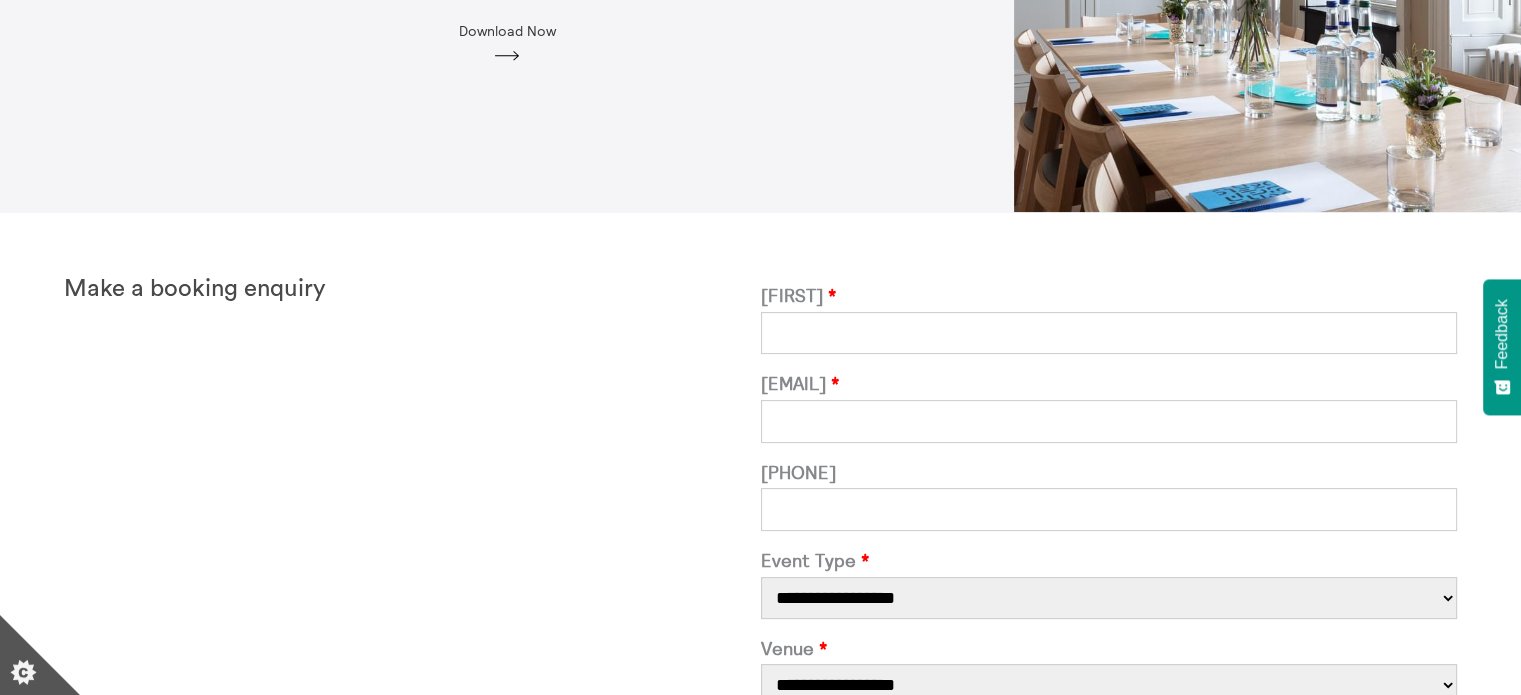type on "**********" 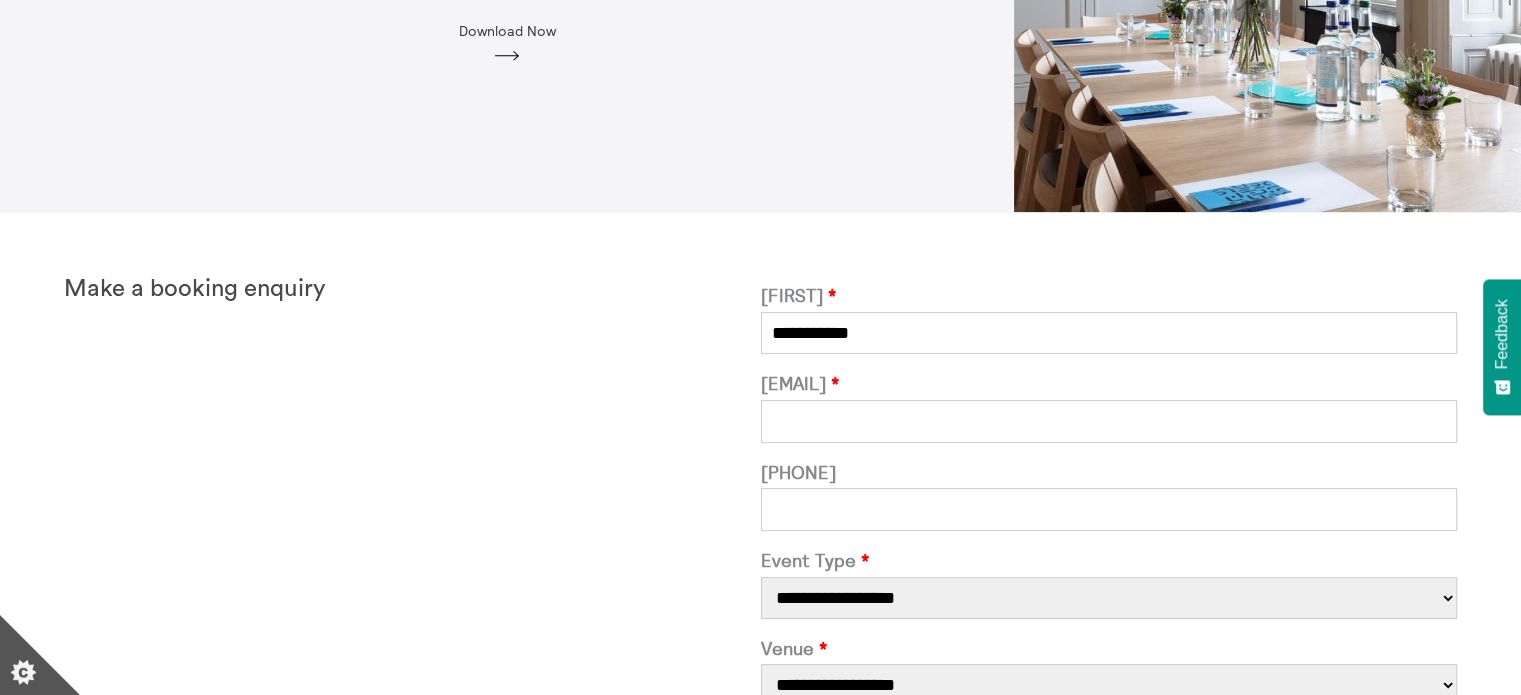 type on "**********" 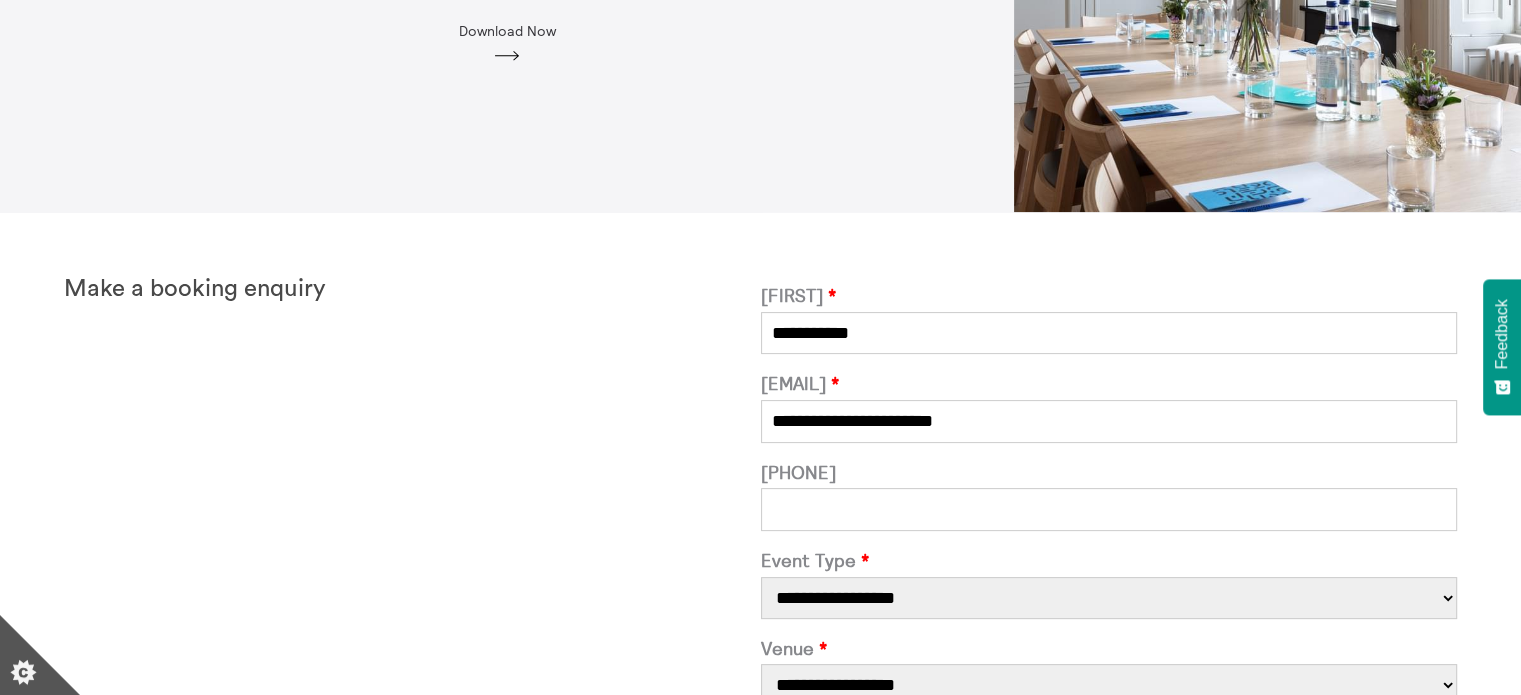 type on "**********" 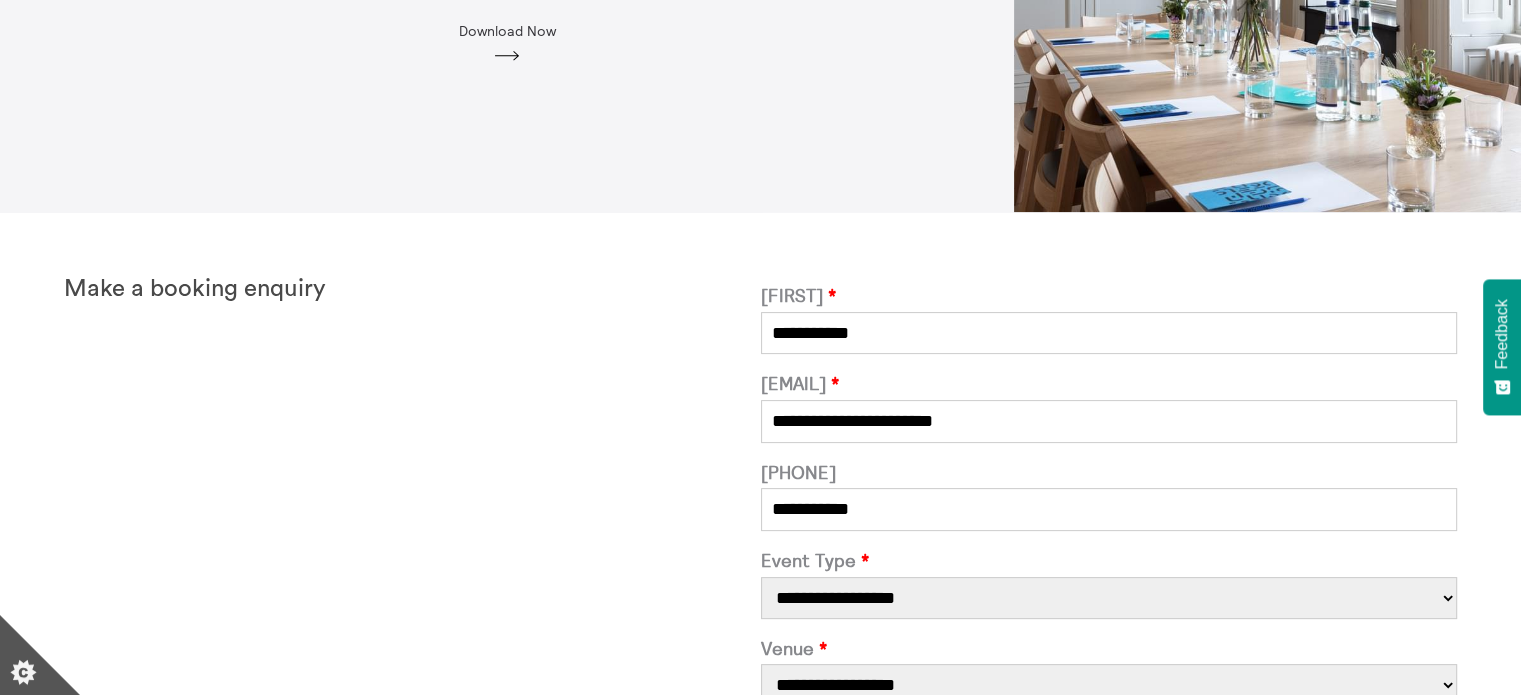 click on "Make a booking enquiry" at bounding box center [412, 744] 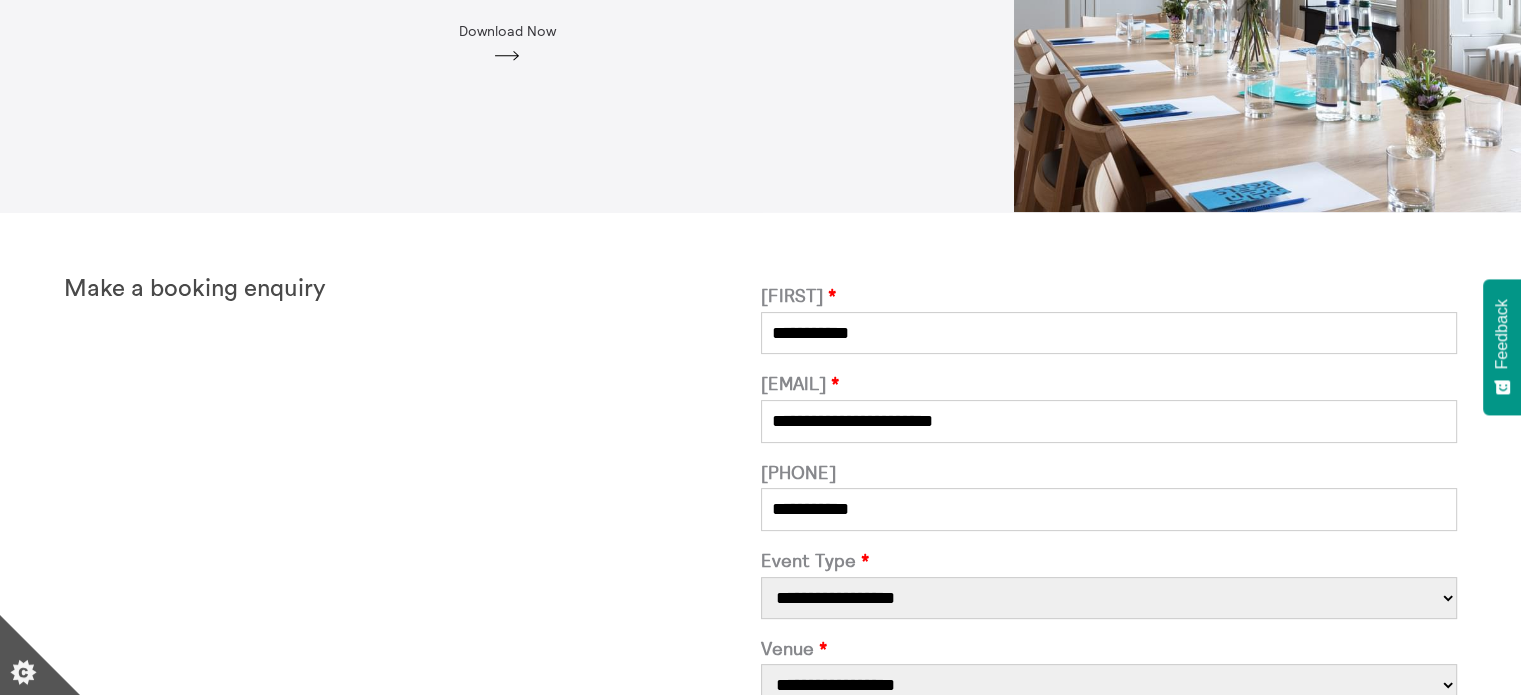 select on "**********" 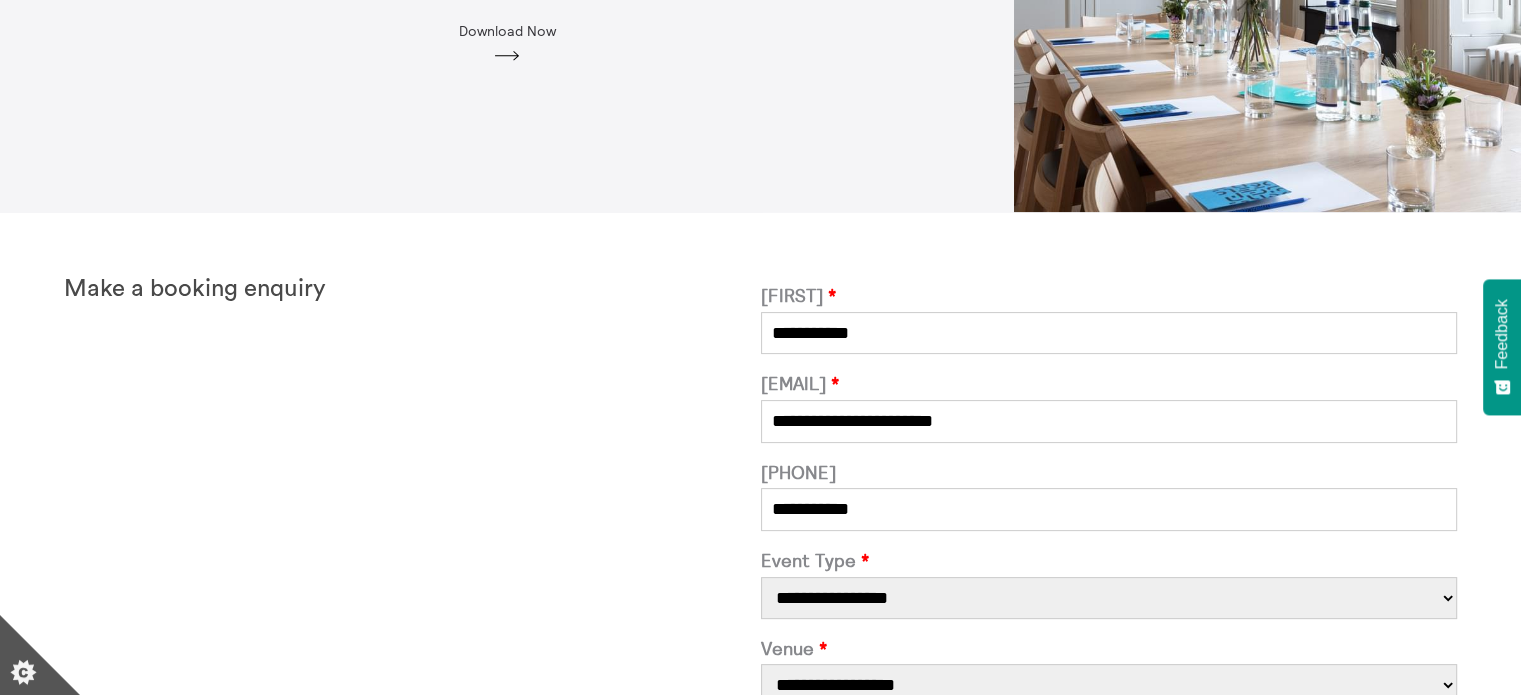 click on "**********" at bounding box center (1109, 598) 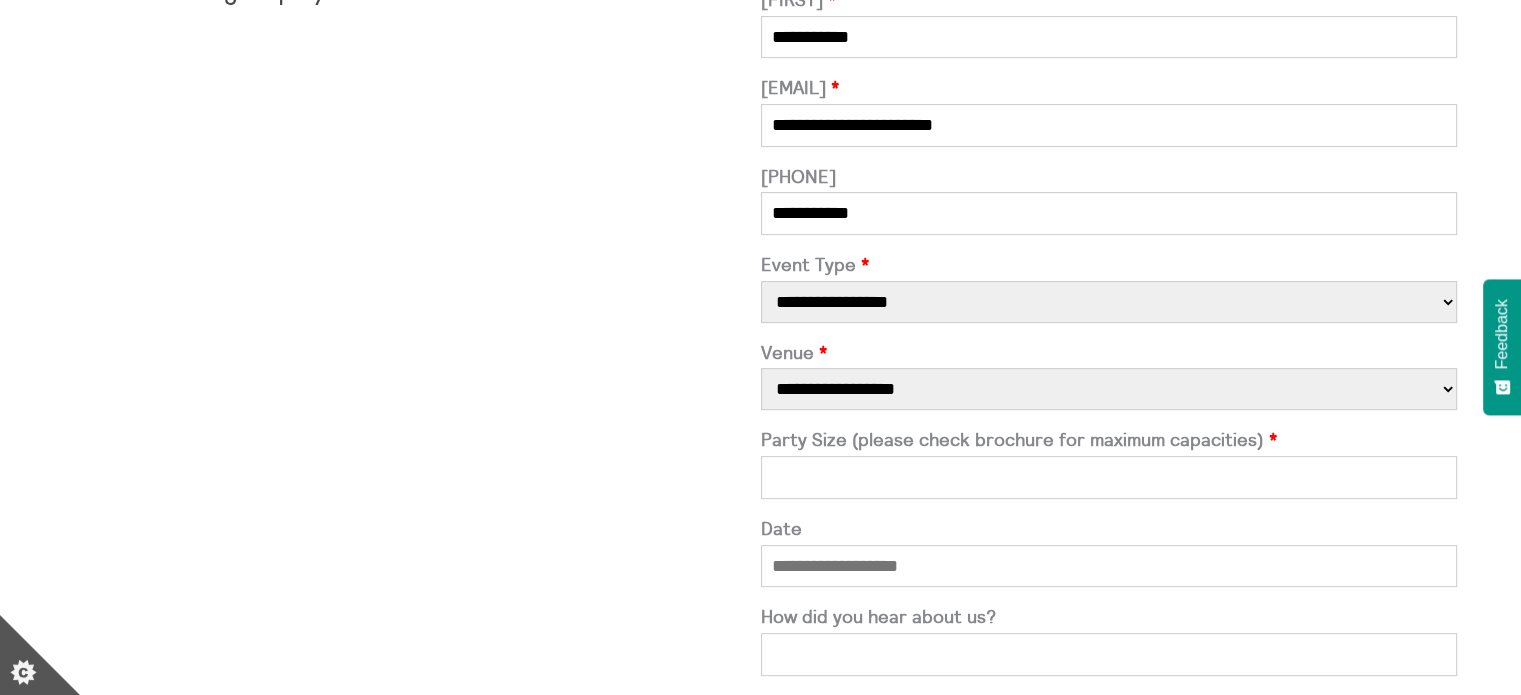 scroll, scrollTop: 700, scrollLeft: 0, axis: vertical 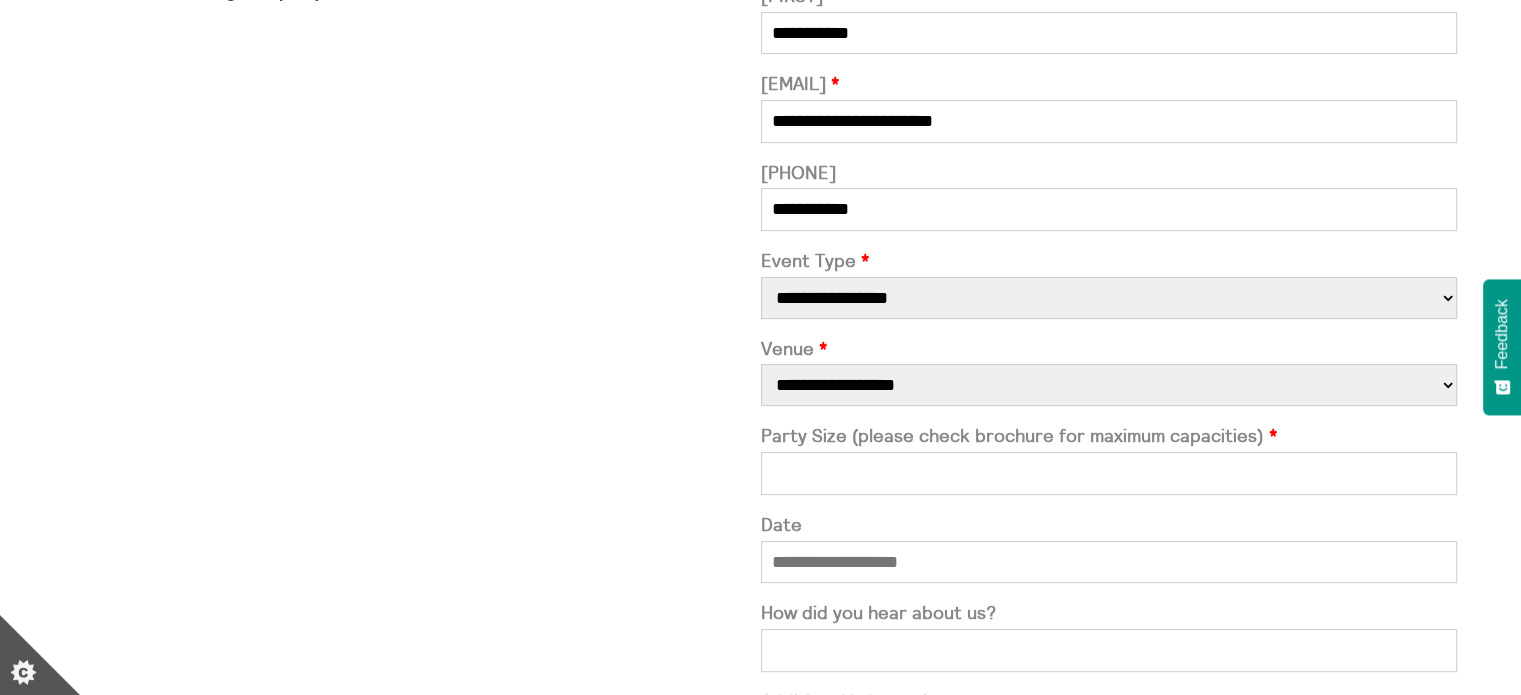 click on "**********" at bounding box center (1109, 385) 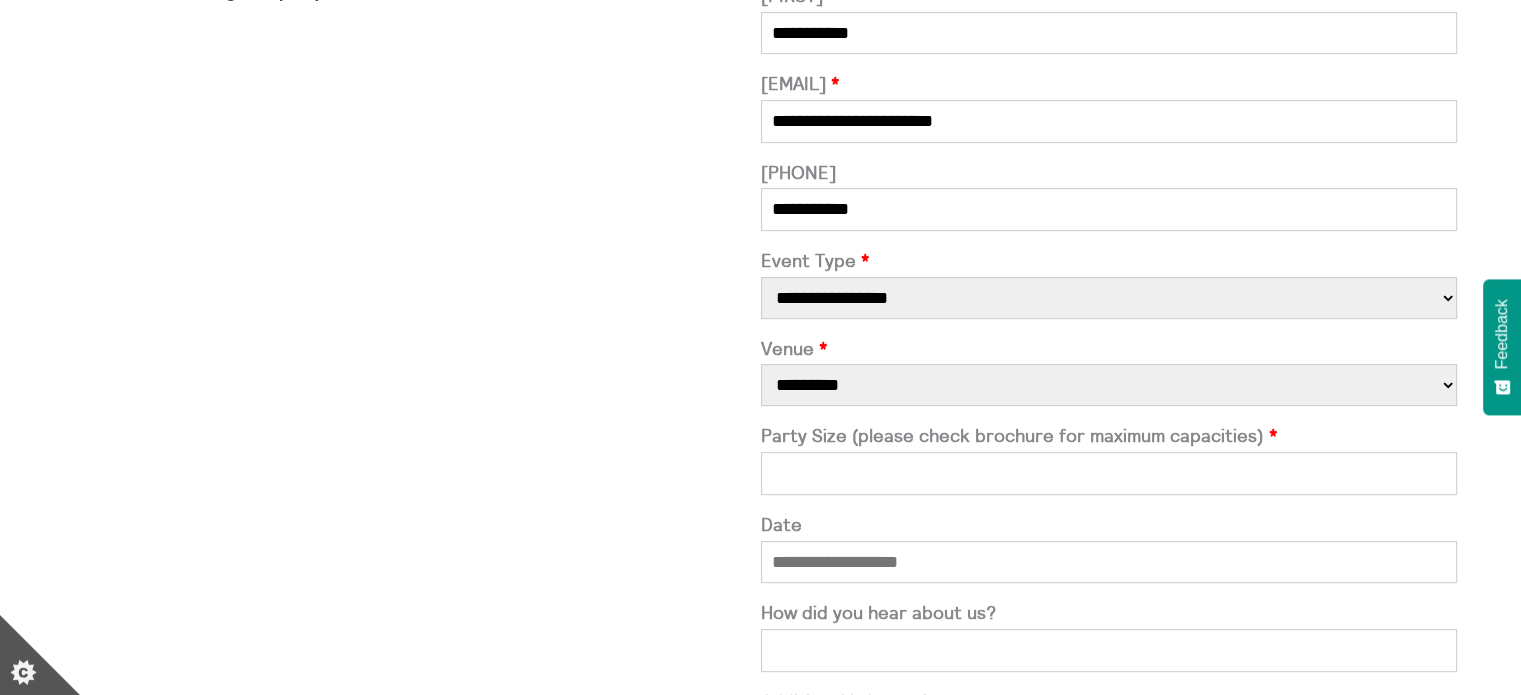 click on "**********" at bounding box center (1109, 385) 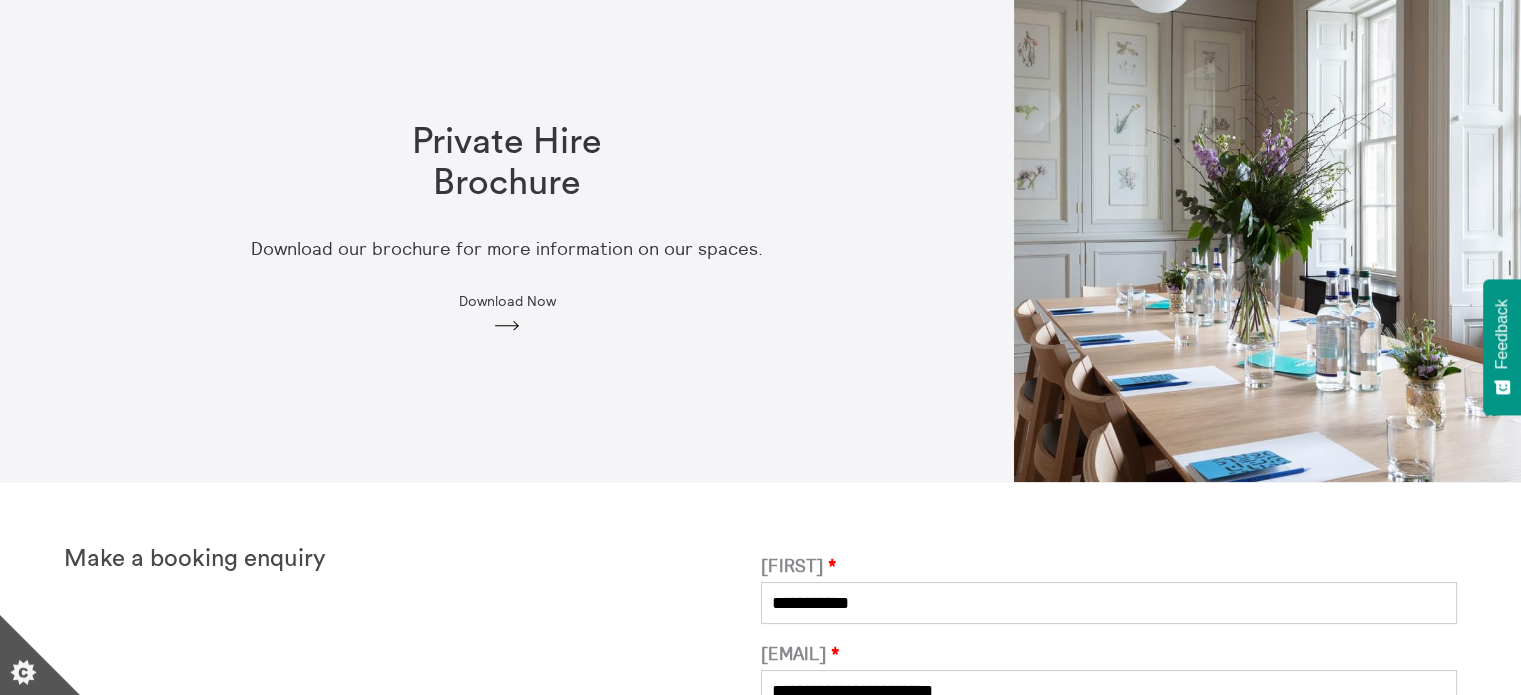 scroll, scrollTop: 700, scrollLeft: 0, axis: vertical 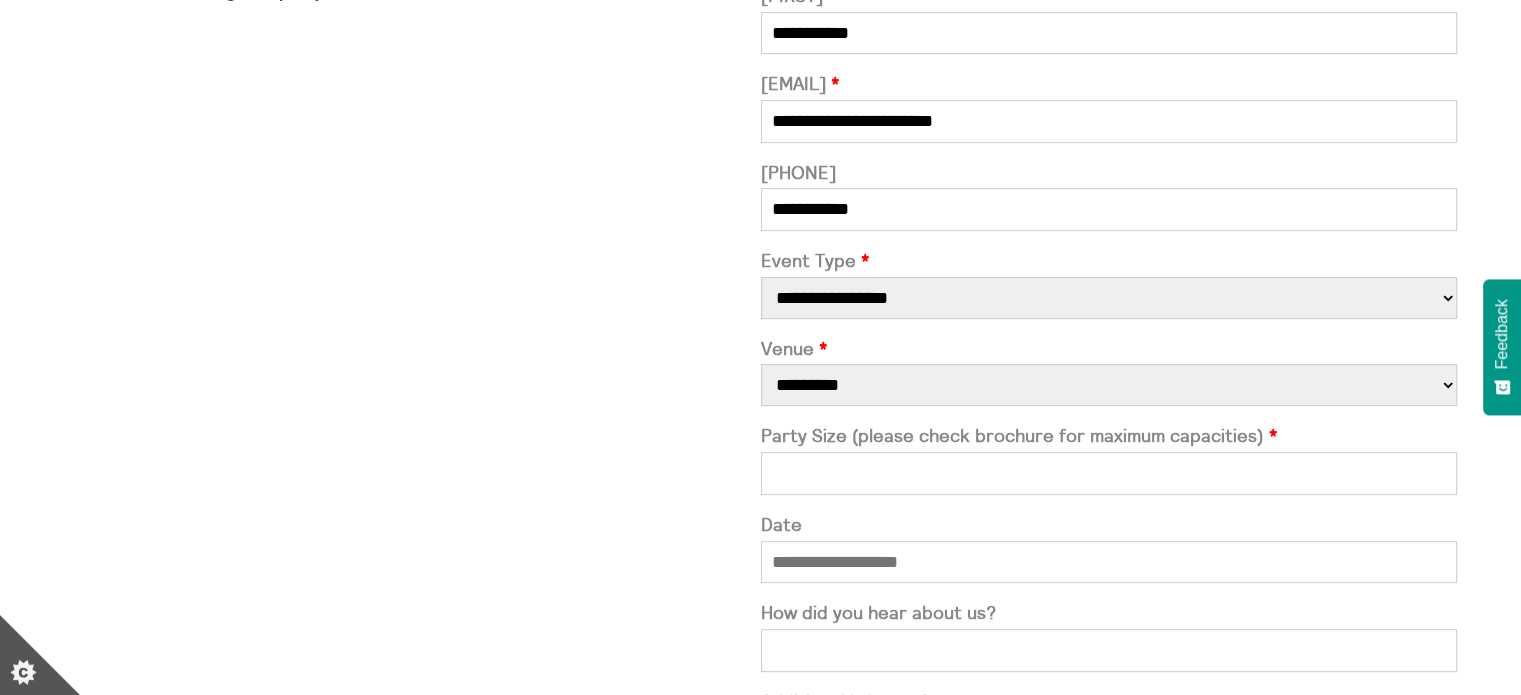 click on "Party Size (please check brochure for maximum capacities)" at bounding box center (1109, 473) 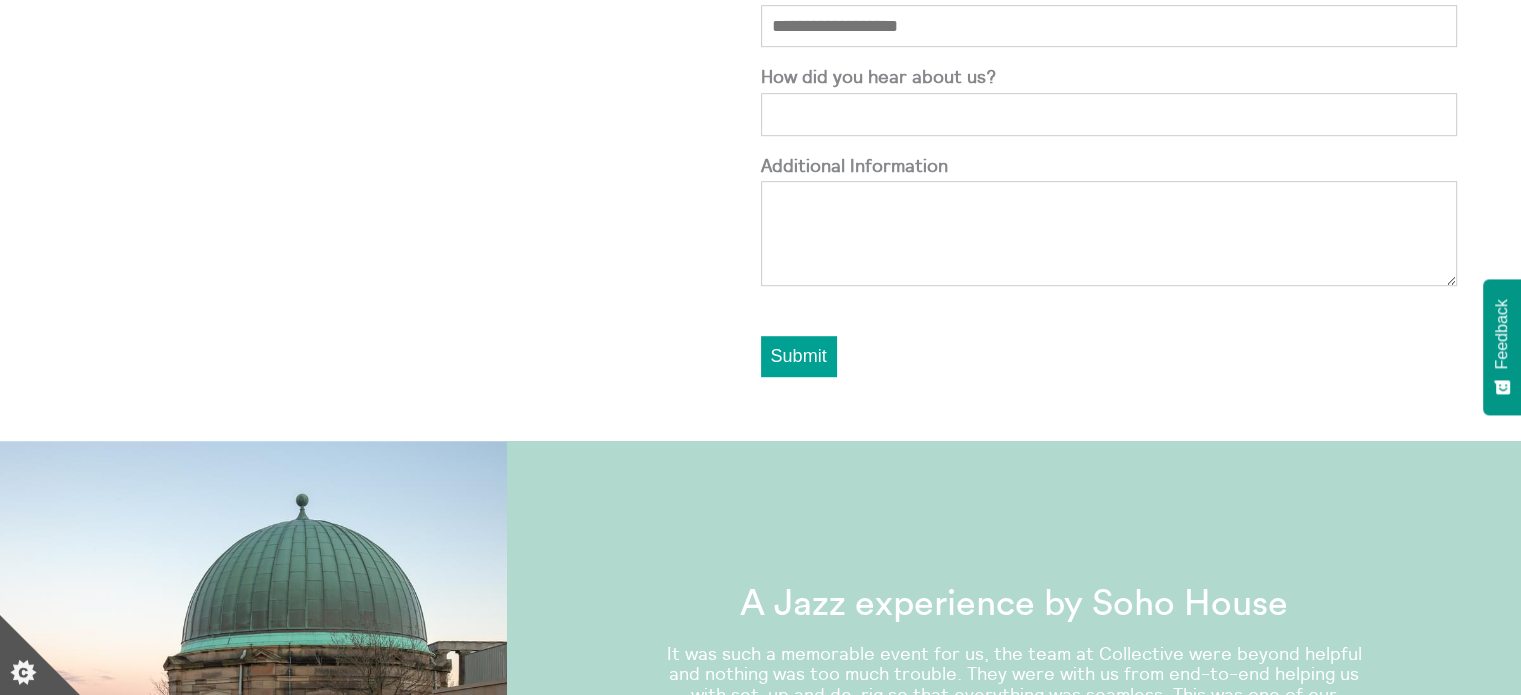 scroll, scrollTop: 1008, scrollLeft: 0, axis: vertical 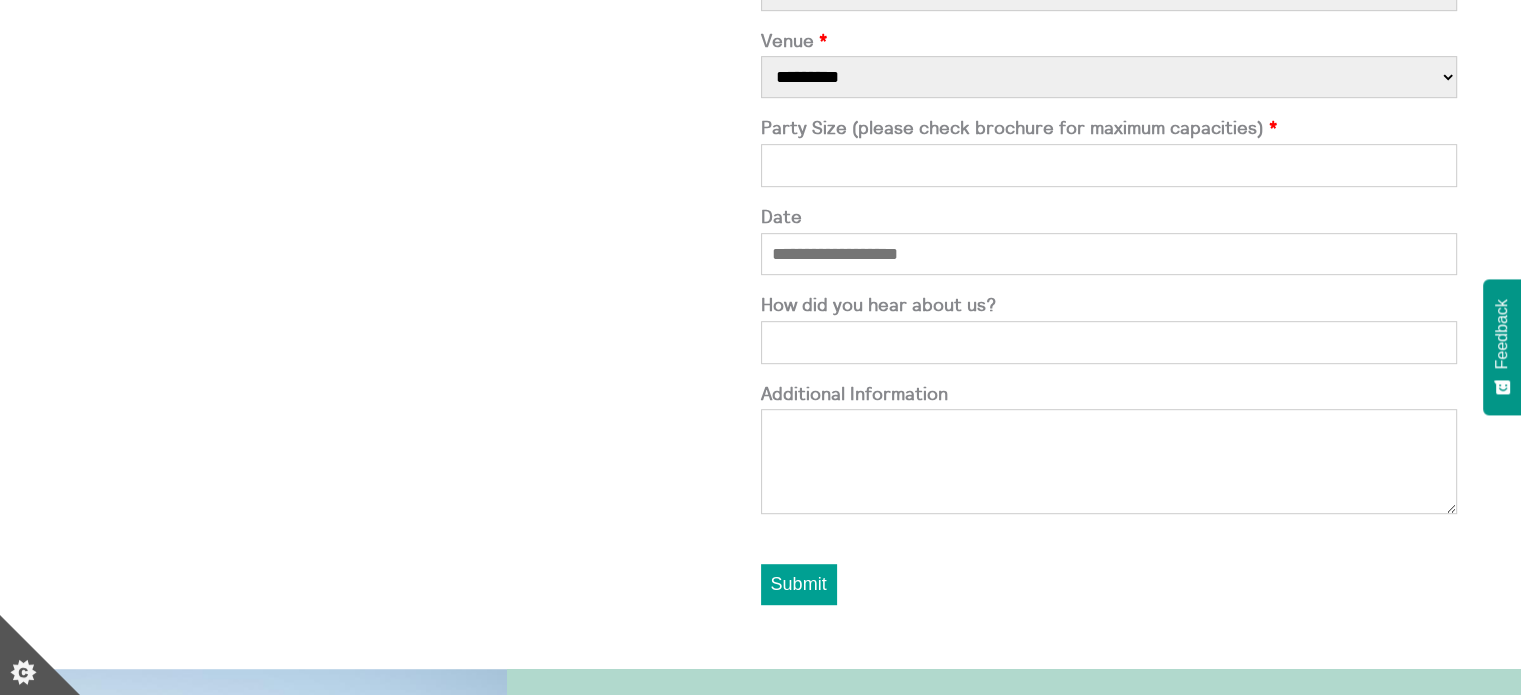 click on "Party Size (please check brochure for maximum capacities)" at bounding box center [1109, 165] 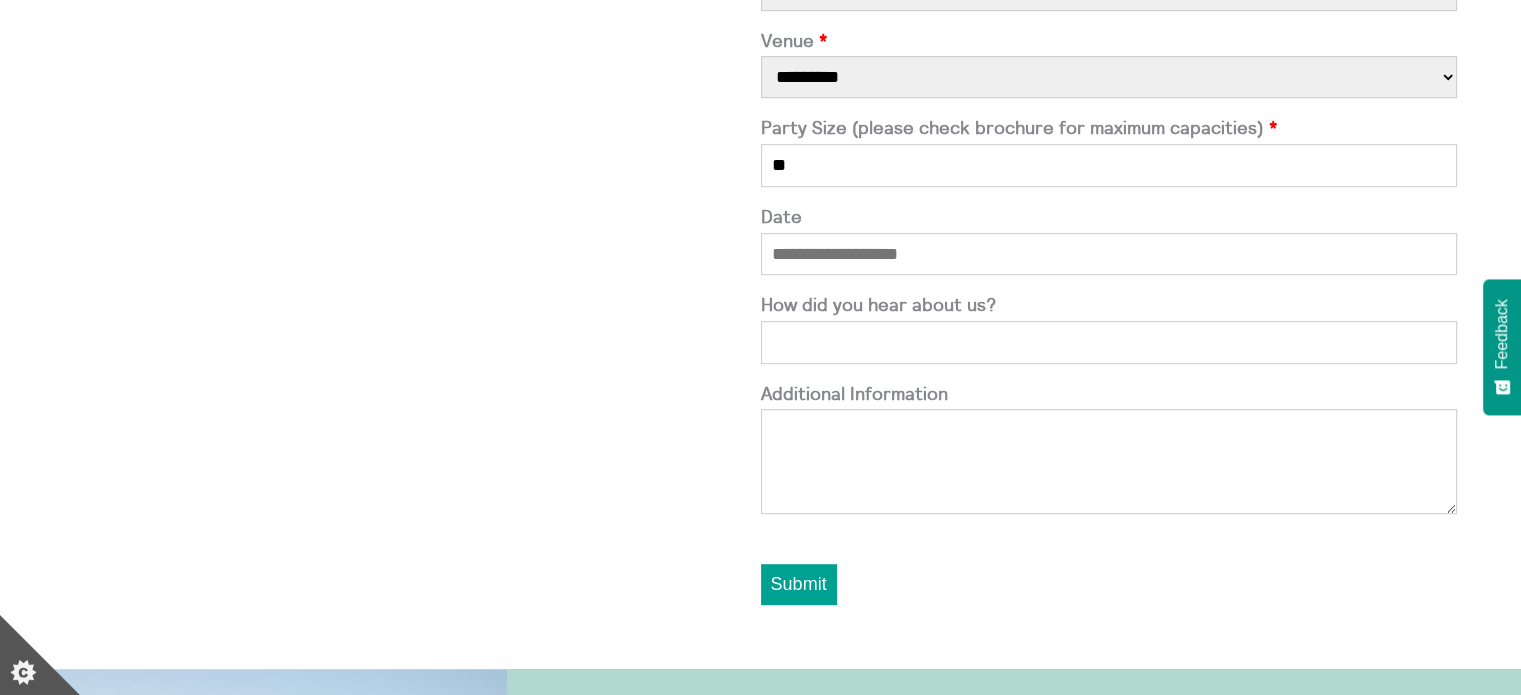 type on "**" 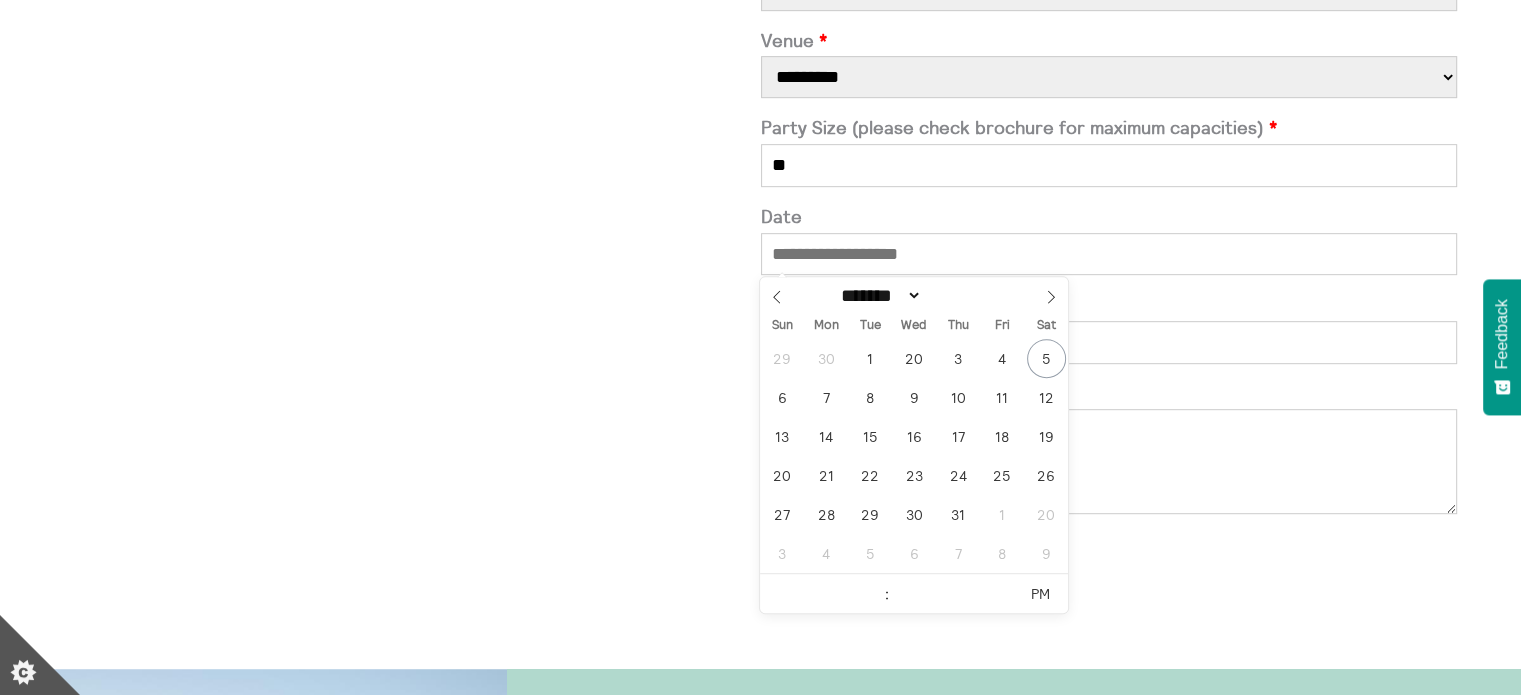 click on "Date" at bounding box center (1109, 254) 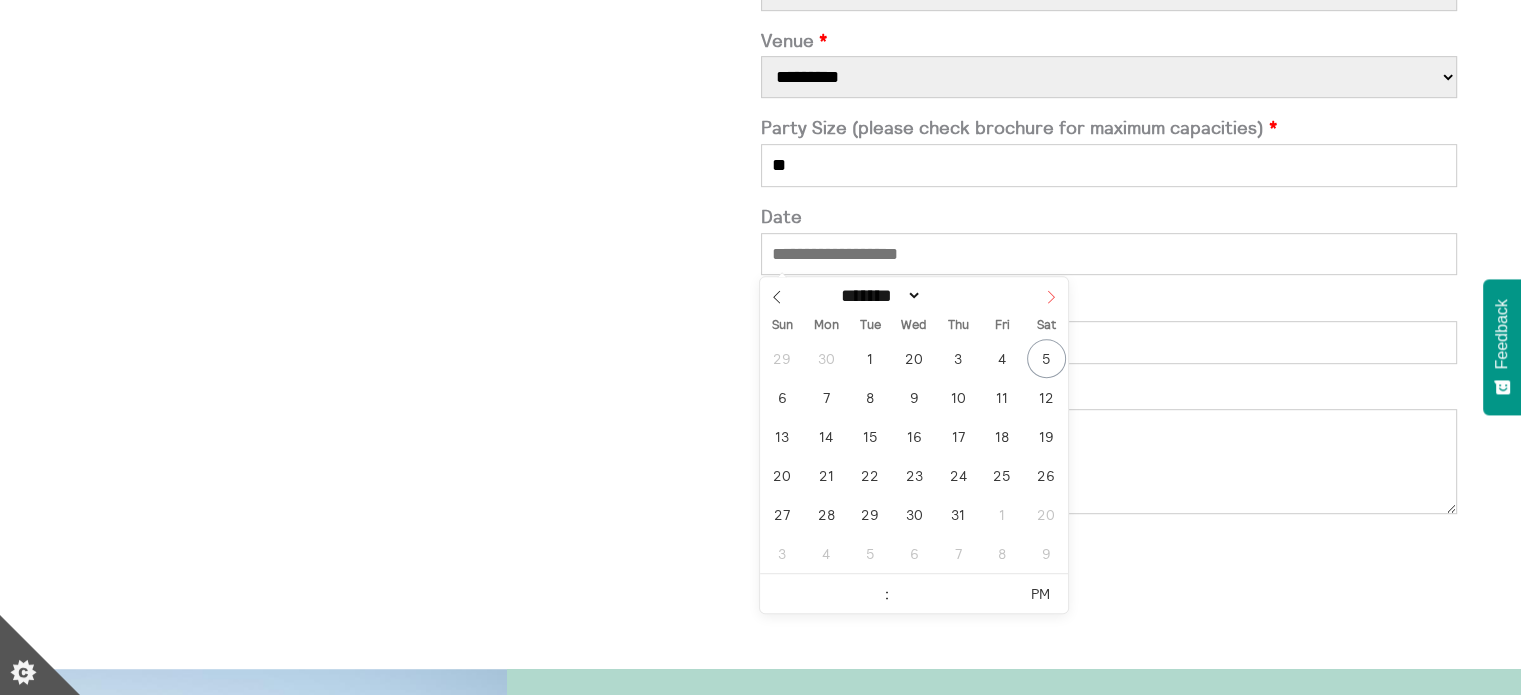 click at bounding box center [1051, 297] 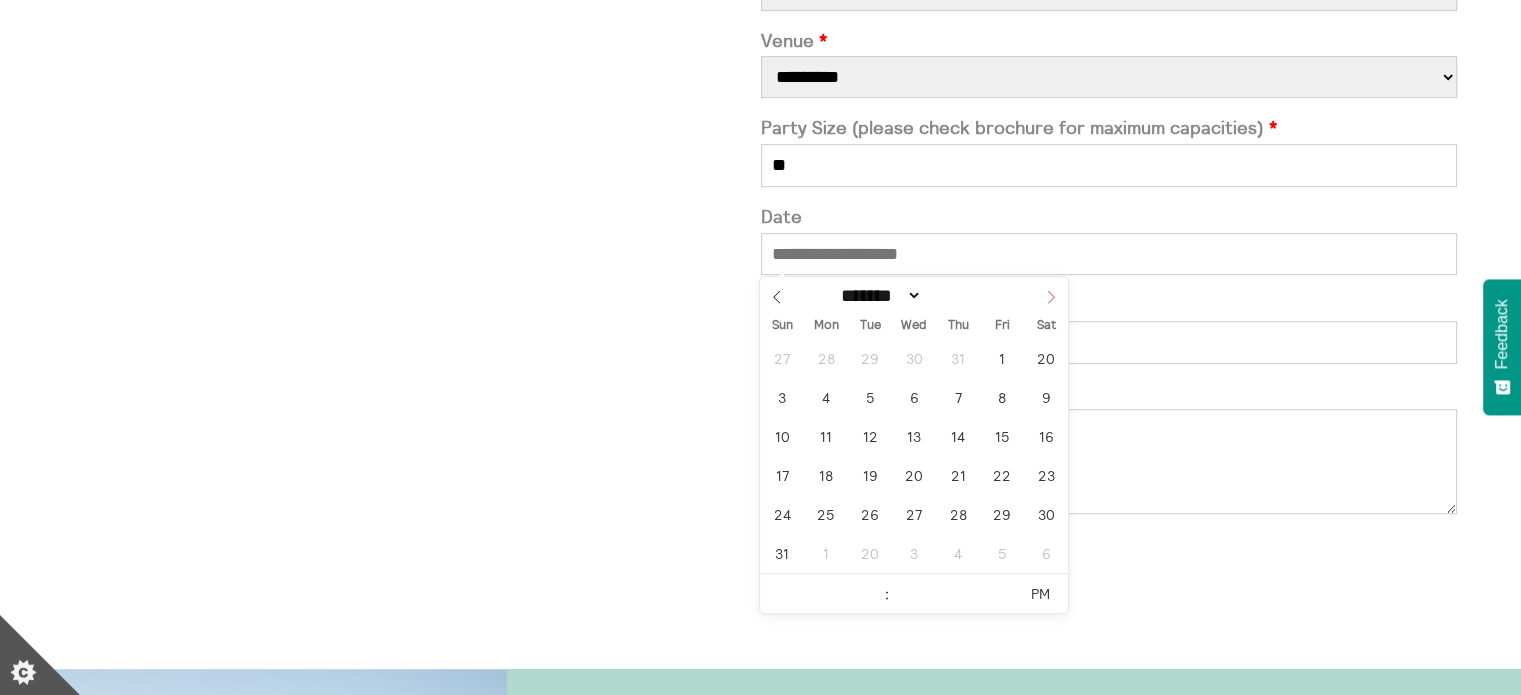 click at bounding box center [1051, 297] 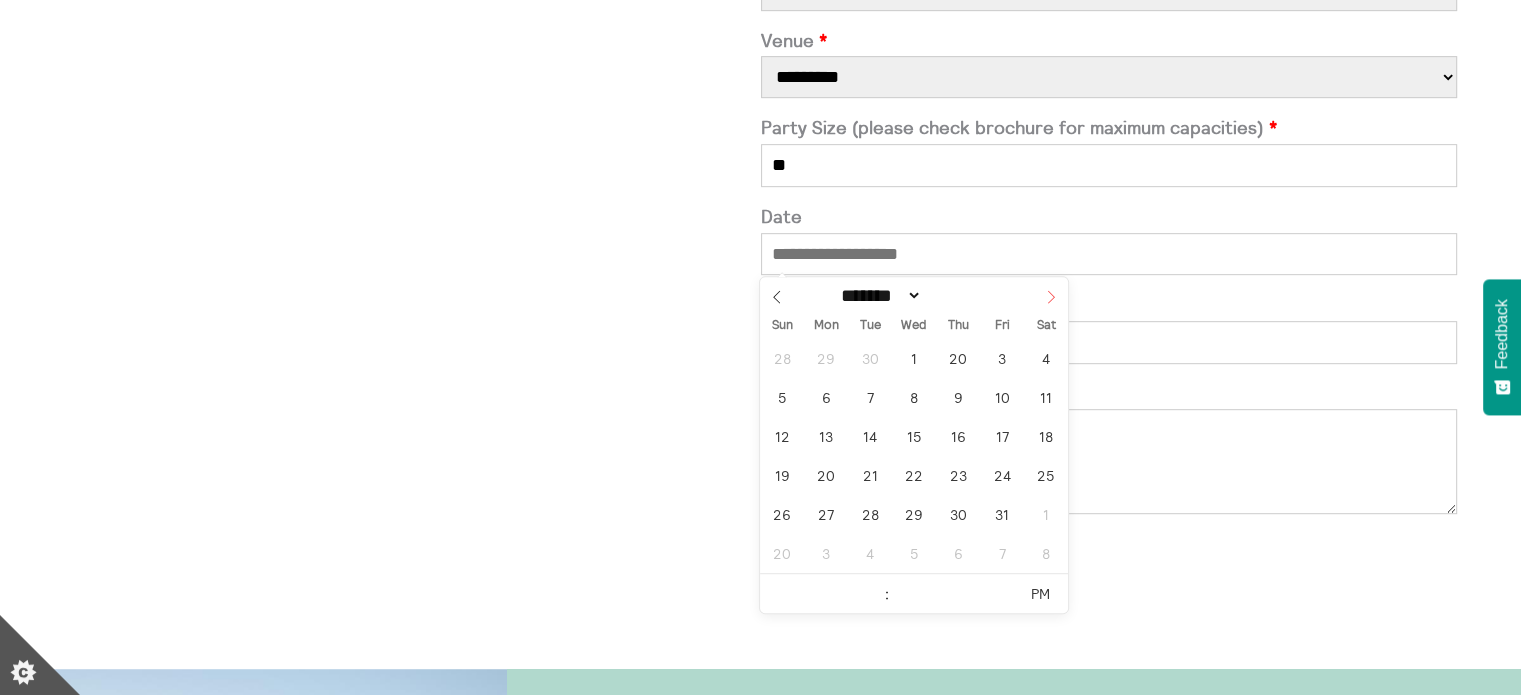 click at bounding box center (1051, 297) 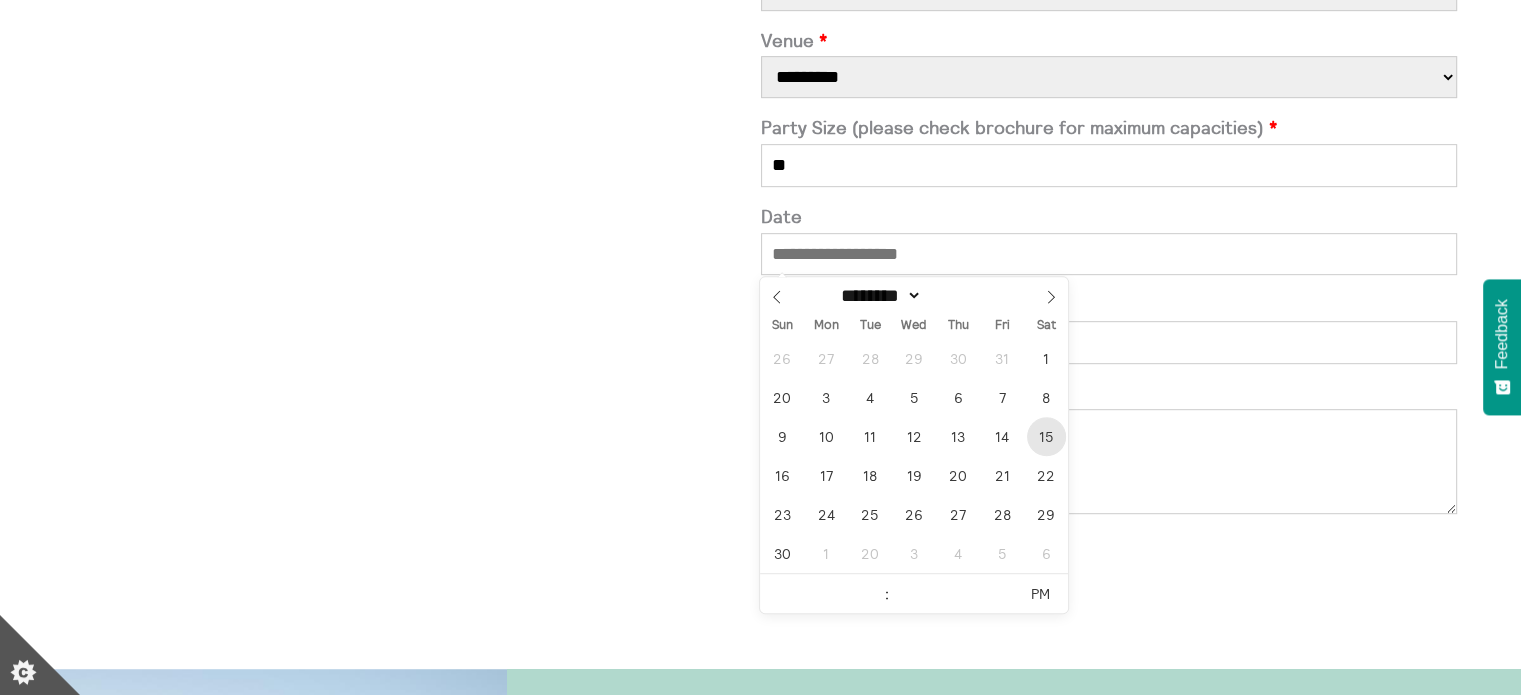 click on "15" at bounding box center [1046, 436] 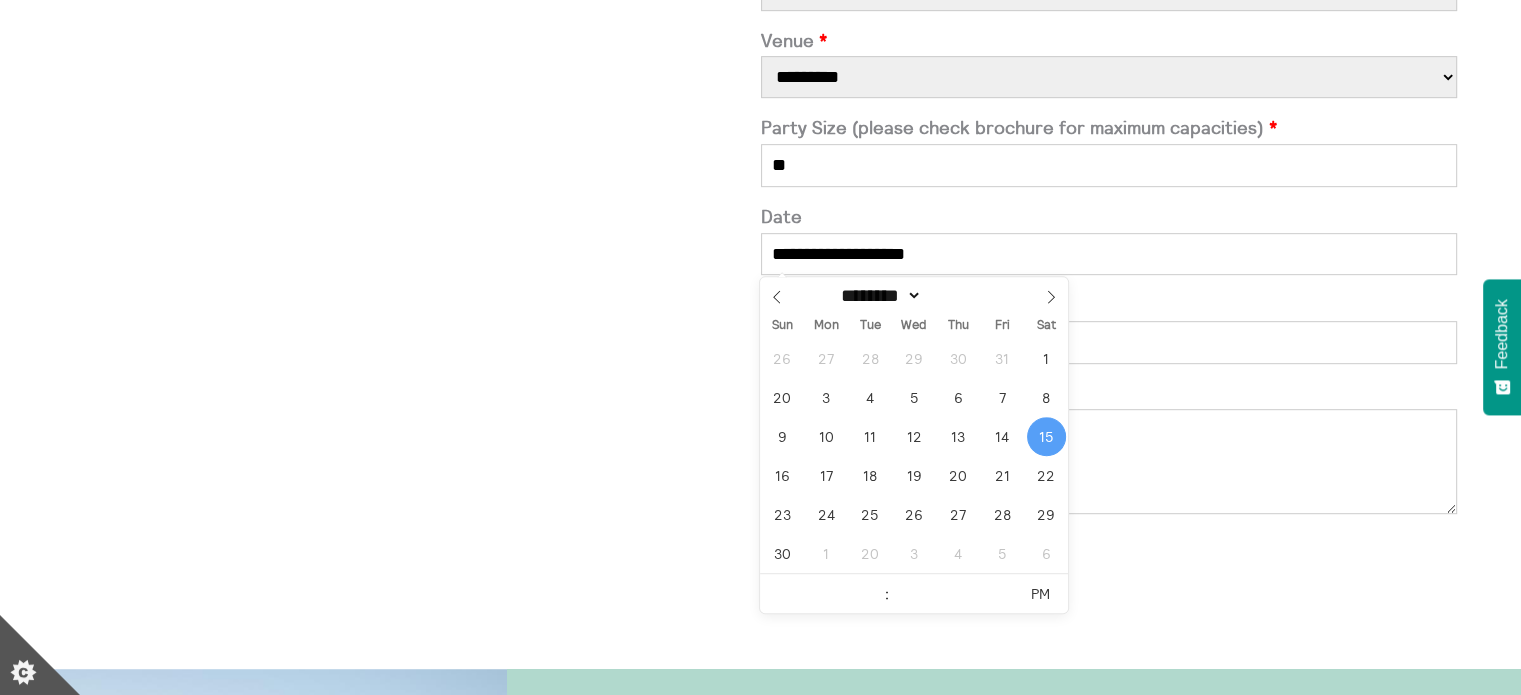 click on "15" at bounding box center (1046, 436) 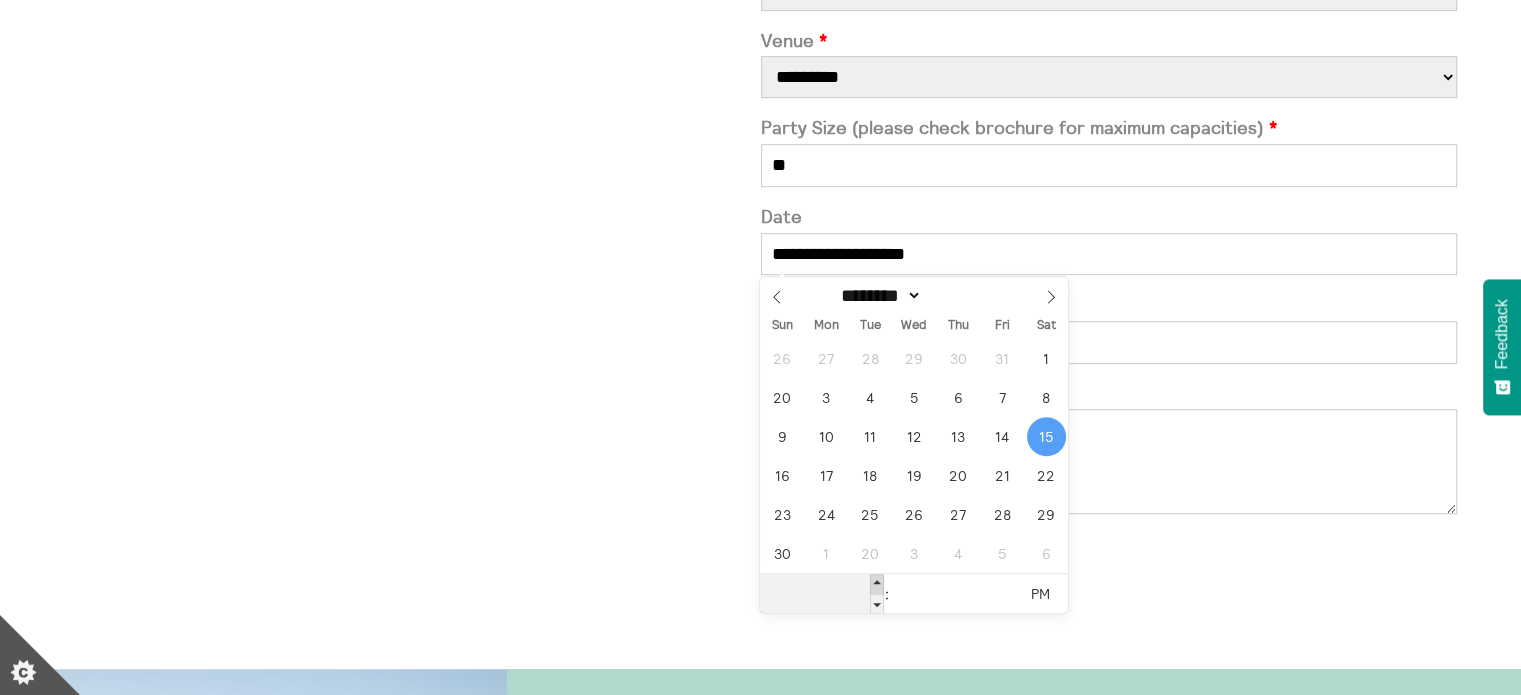 click at bounding box center [877, 584] 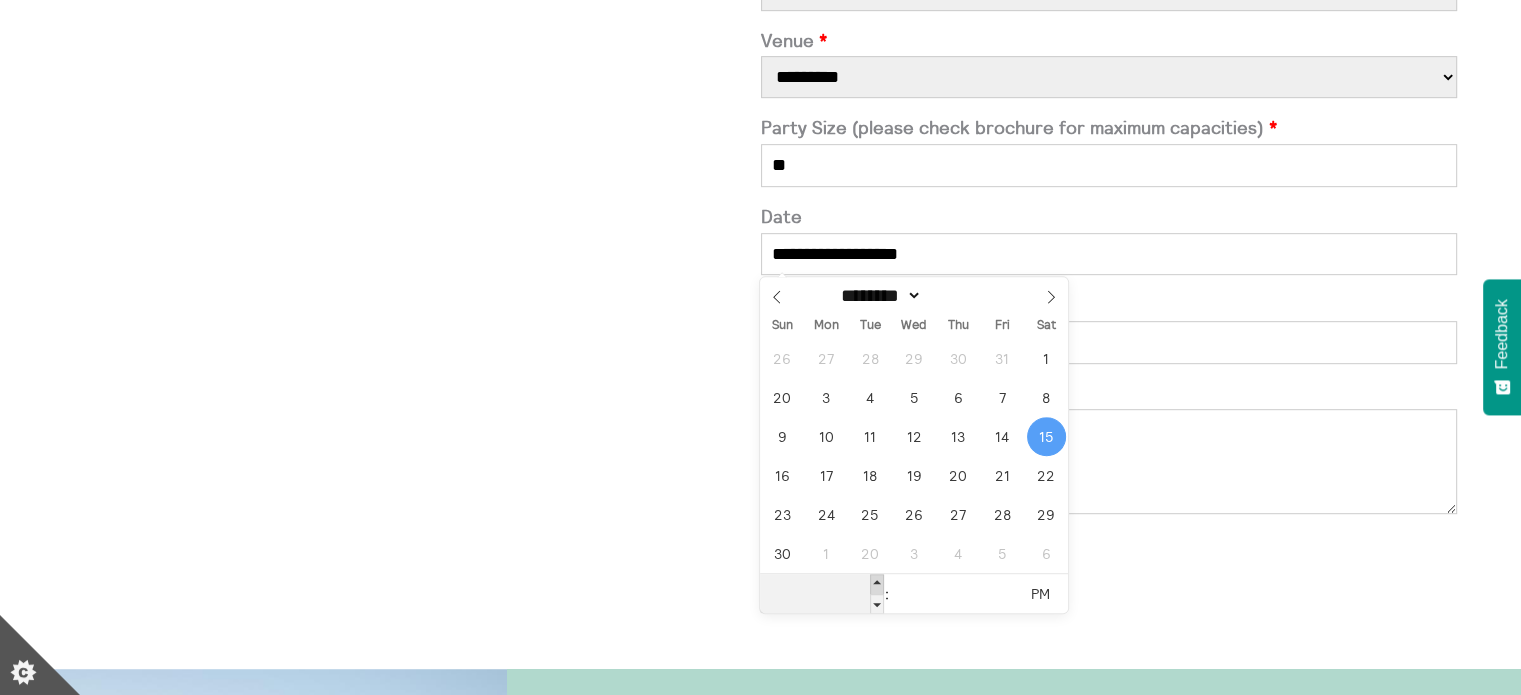 click at bounding box center [877, 584] 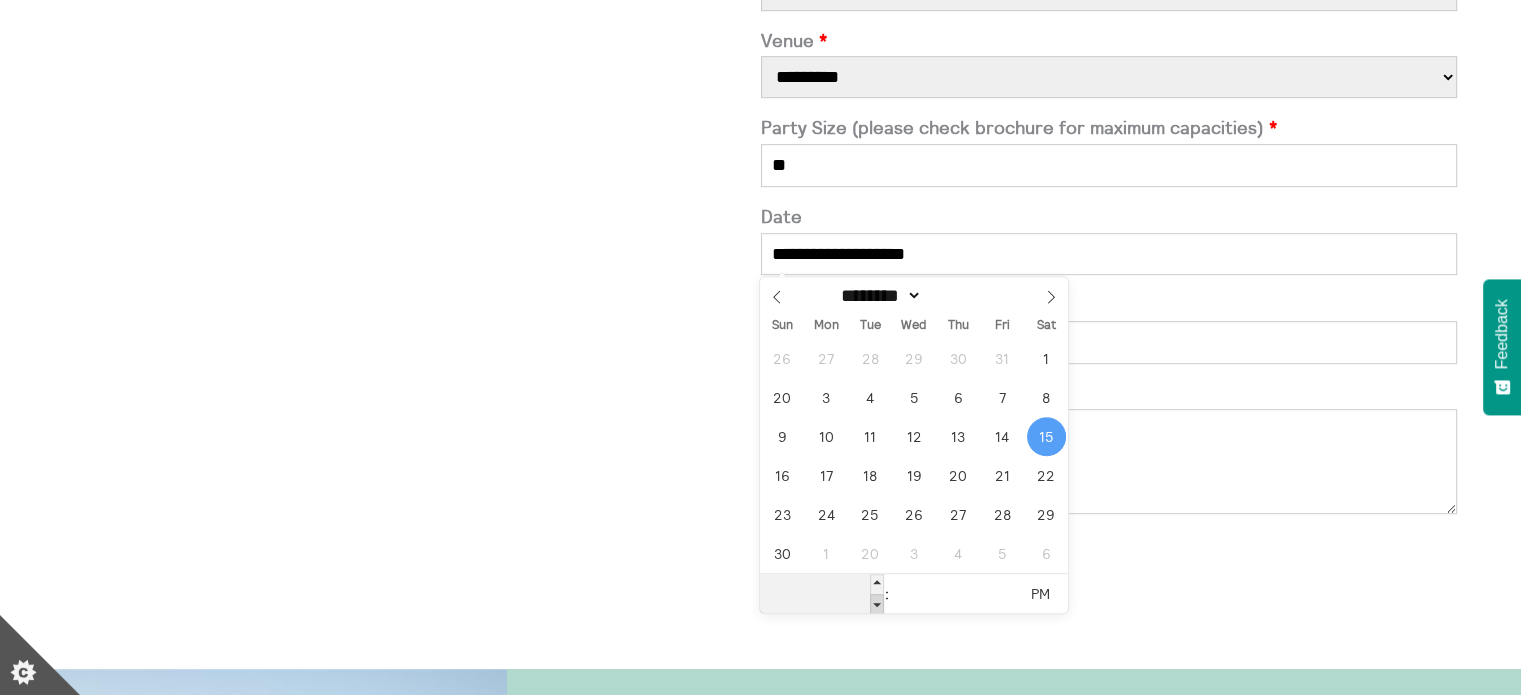 click at bounding box center [877, 604] 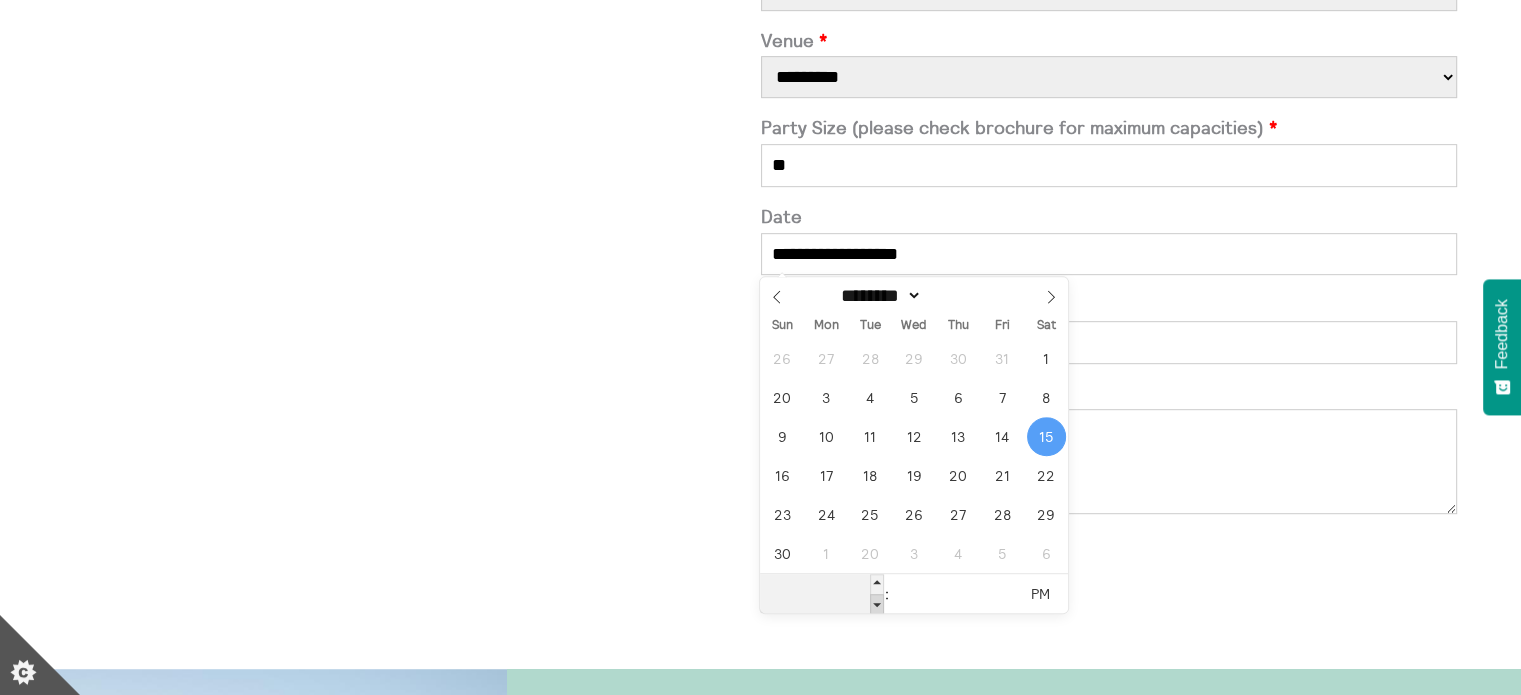 click at bounding box center [877, 604] 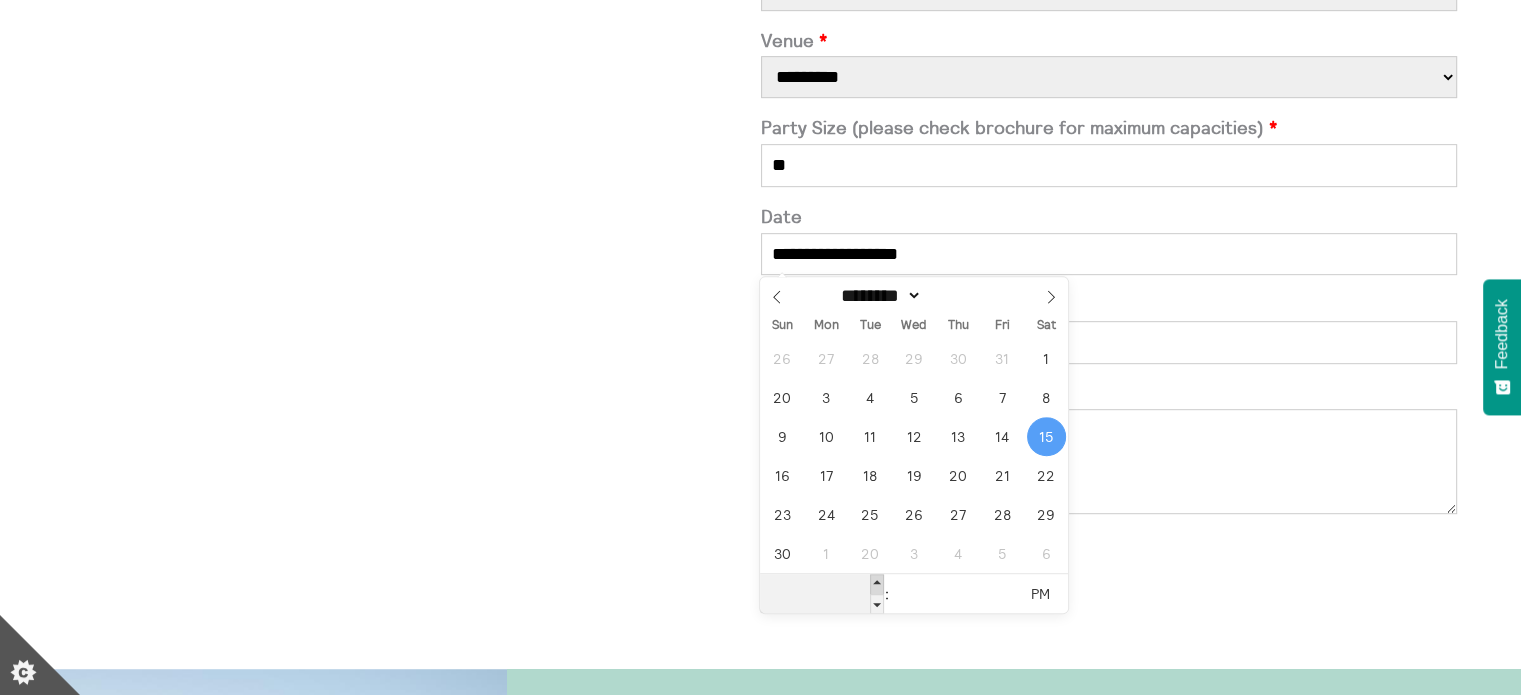 click at bounding box center [877, 584] 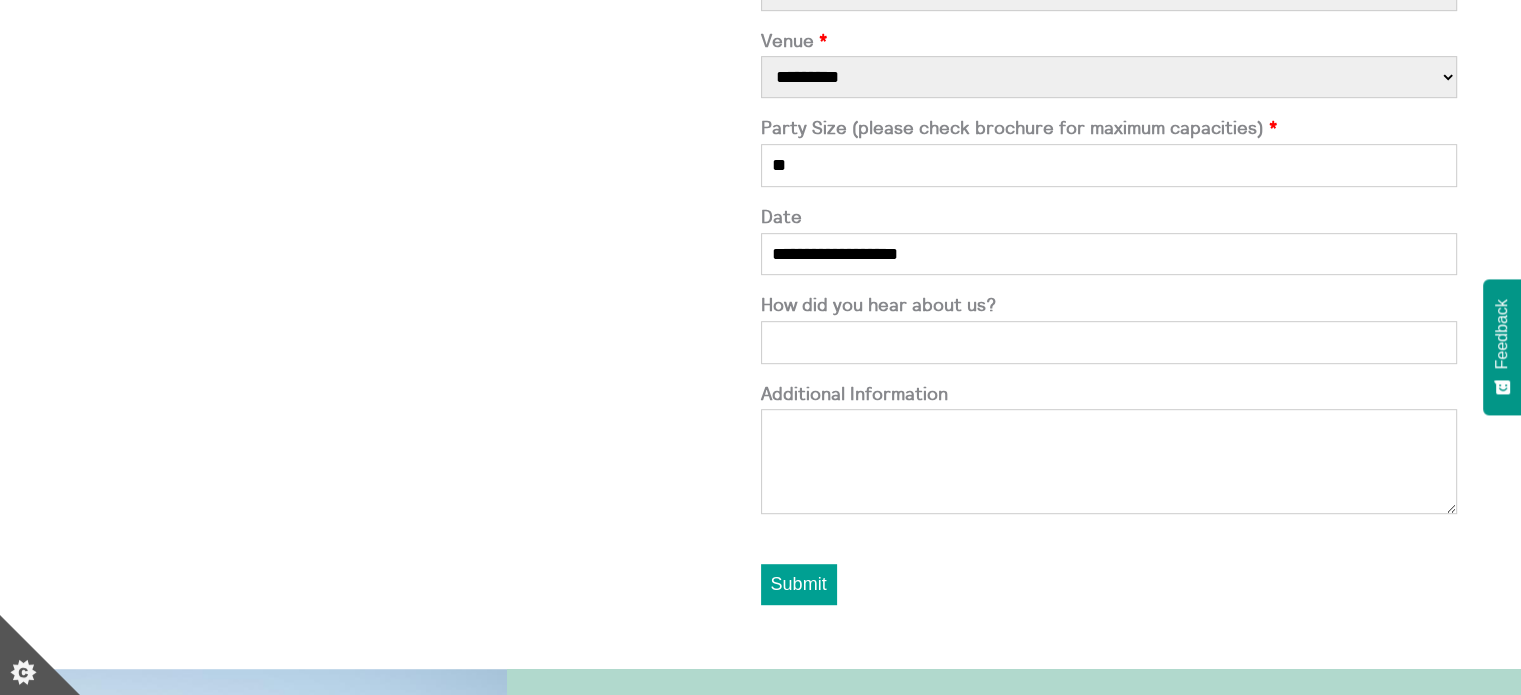 click on "Submit" at bounding box center (1109, 584) 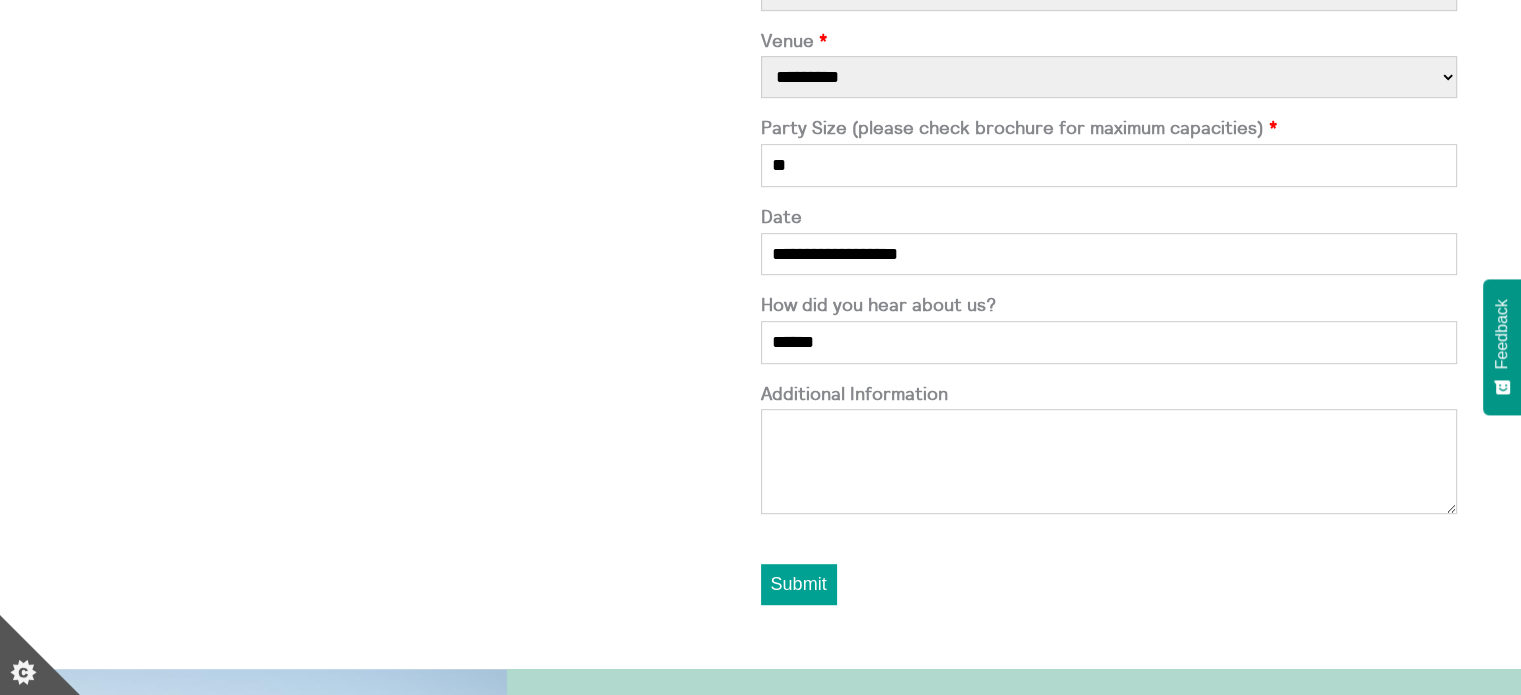 type on "******" 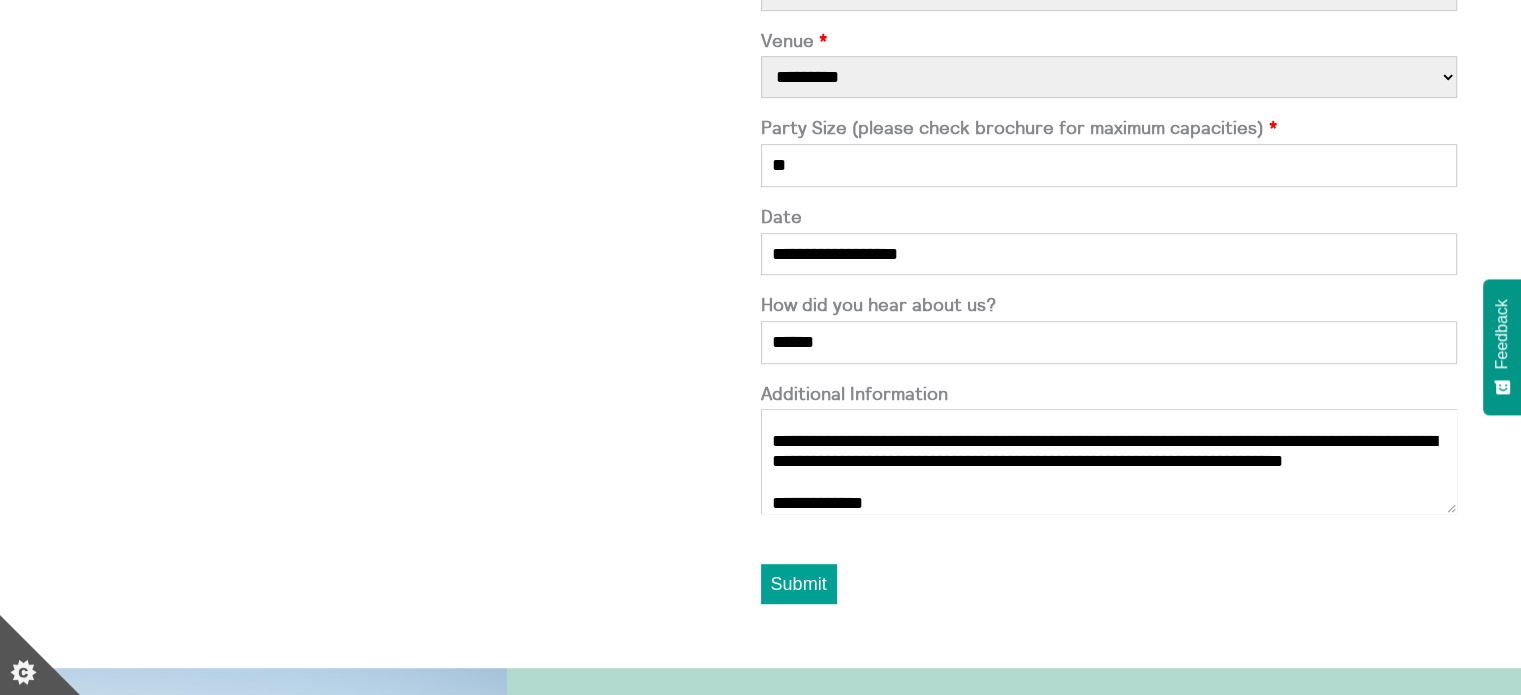 scroll, scrollTop: 52, scrollLeft: 0, axis: vertical 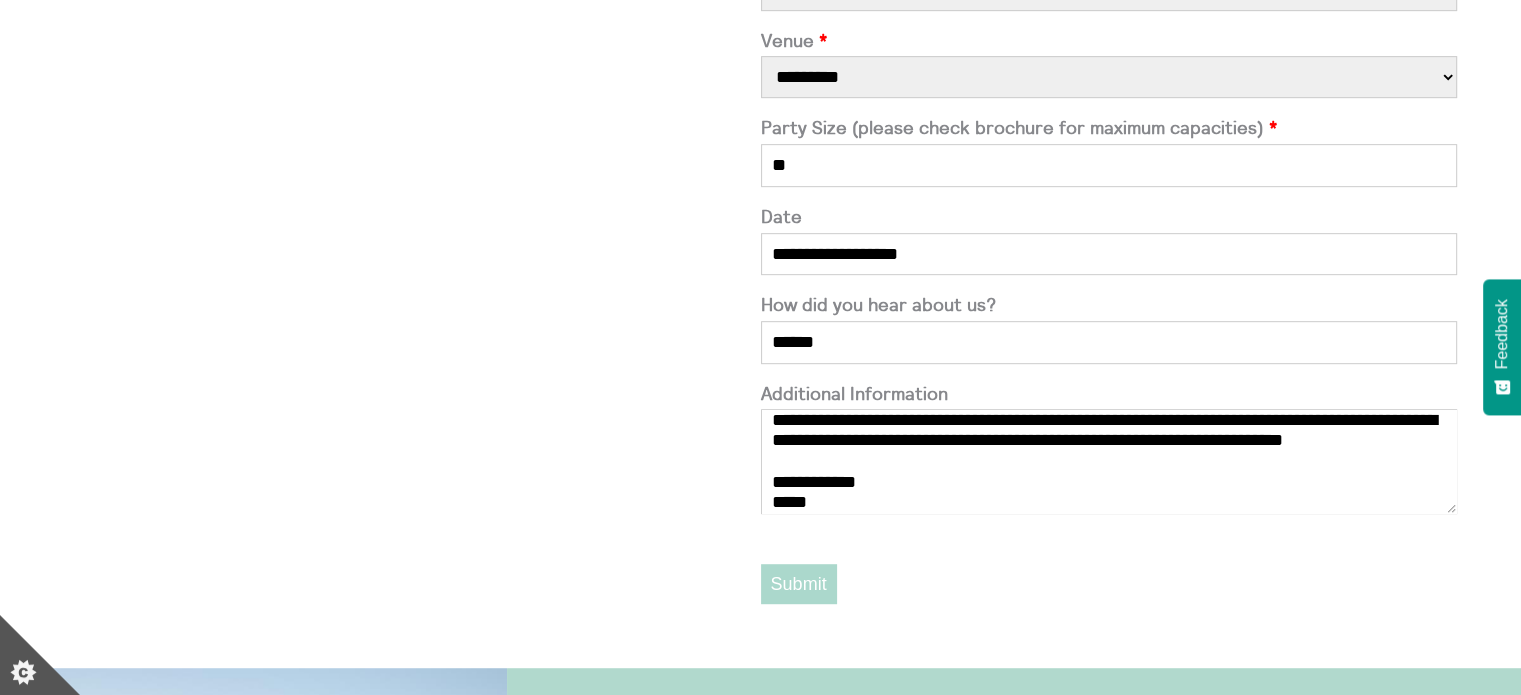 type on "**********" 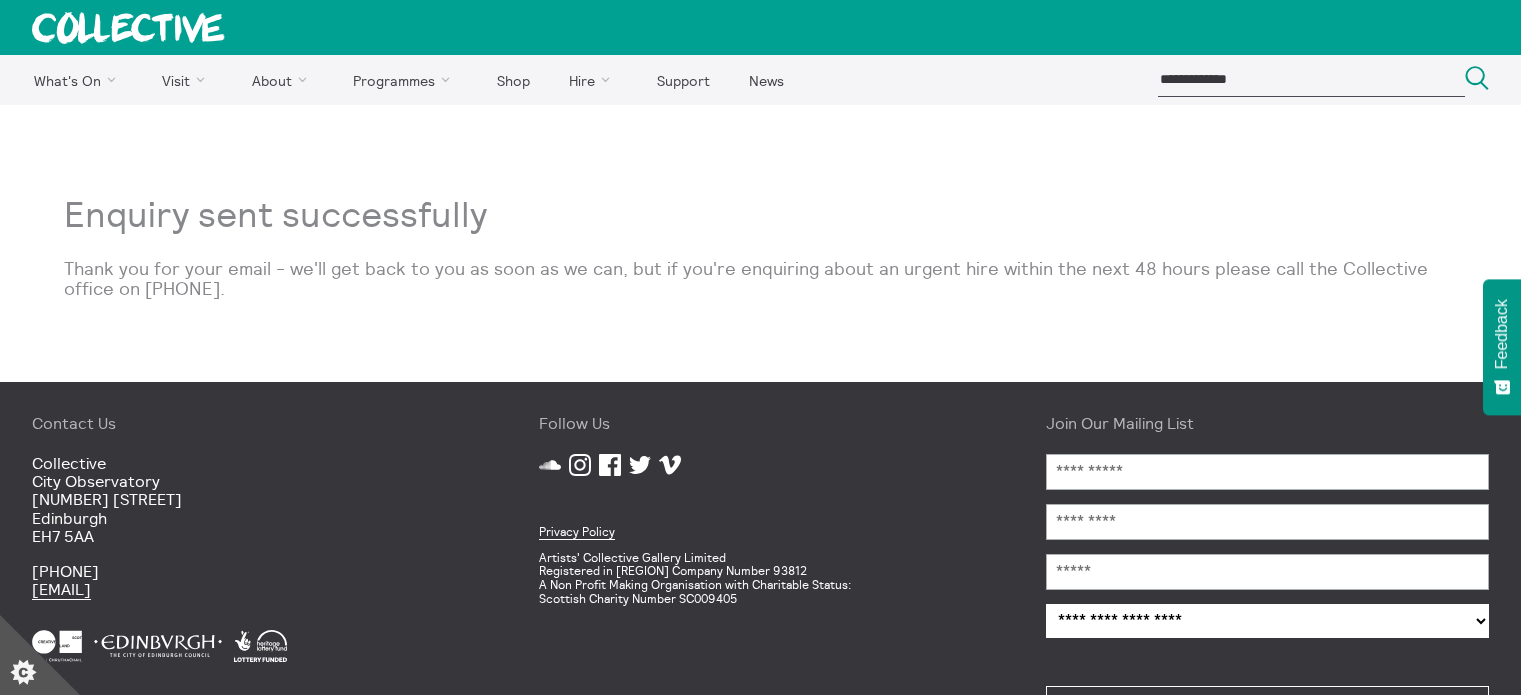 scroll, scrollTop: 0, scrollLeft: 0, axis: both 